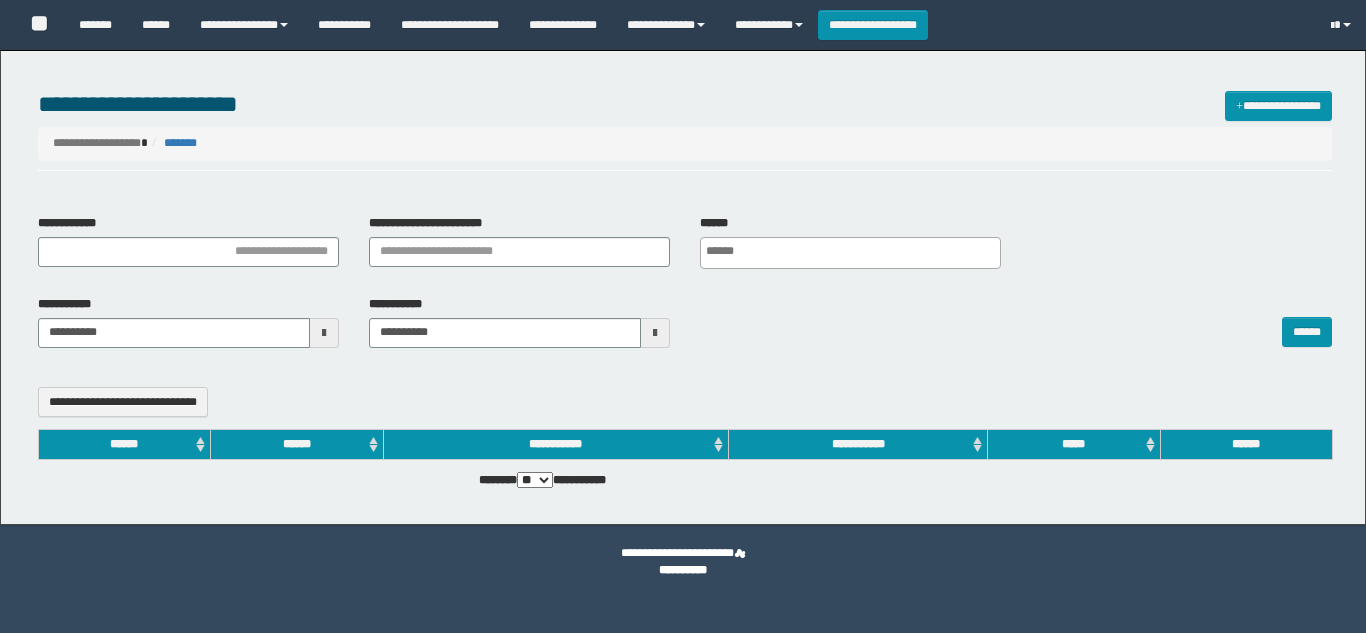 select 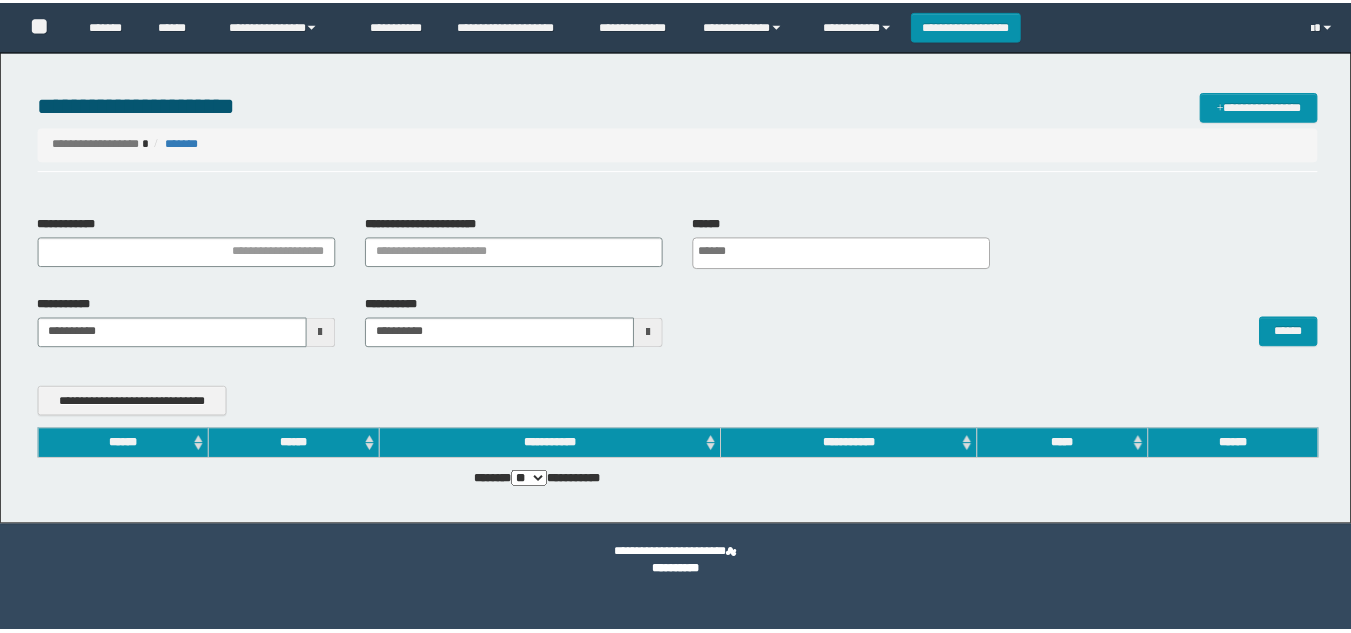 scroll, scrollTop: 0, scrollLeft: 0, axis: both 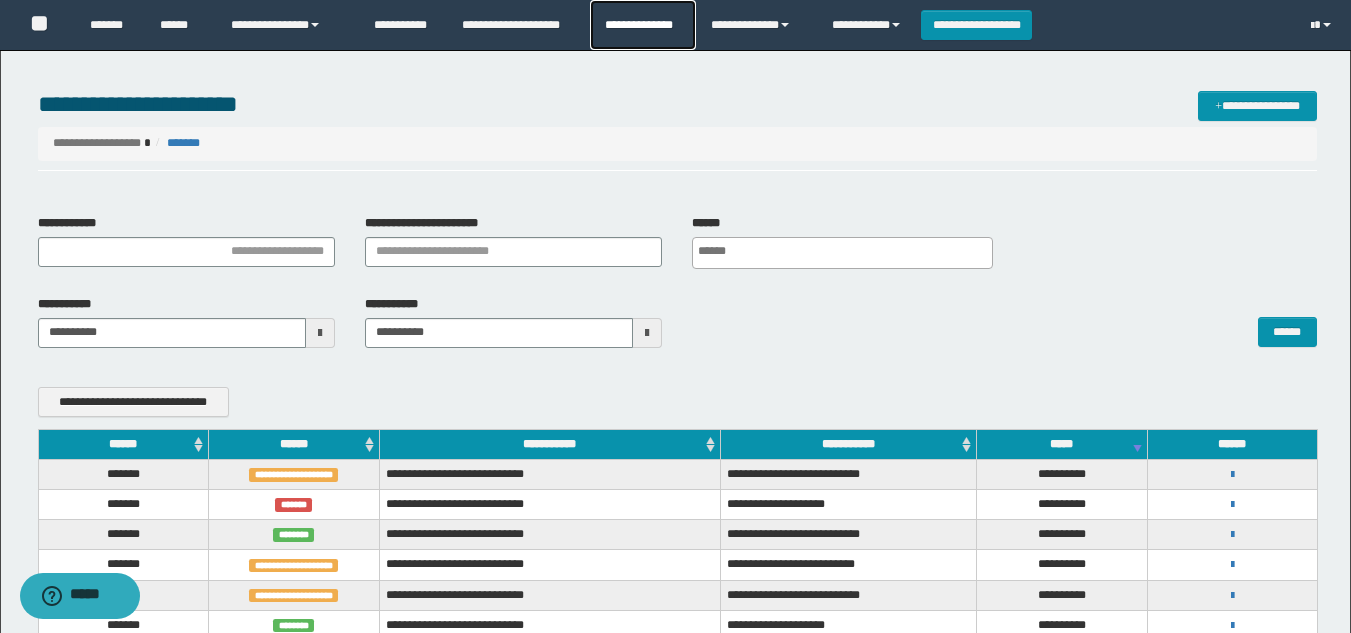 click on "**********" at bounding box center (642, 25) 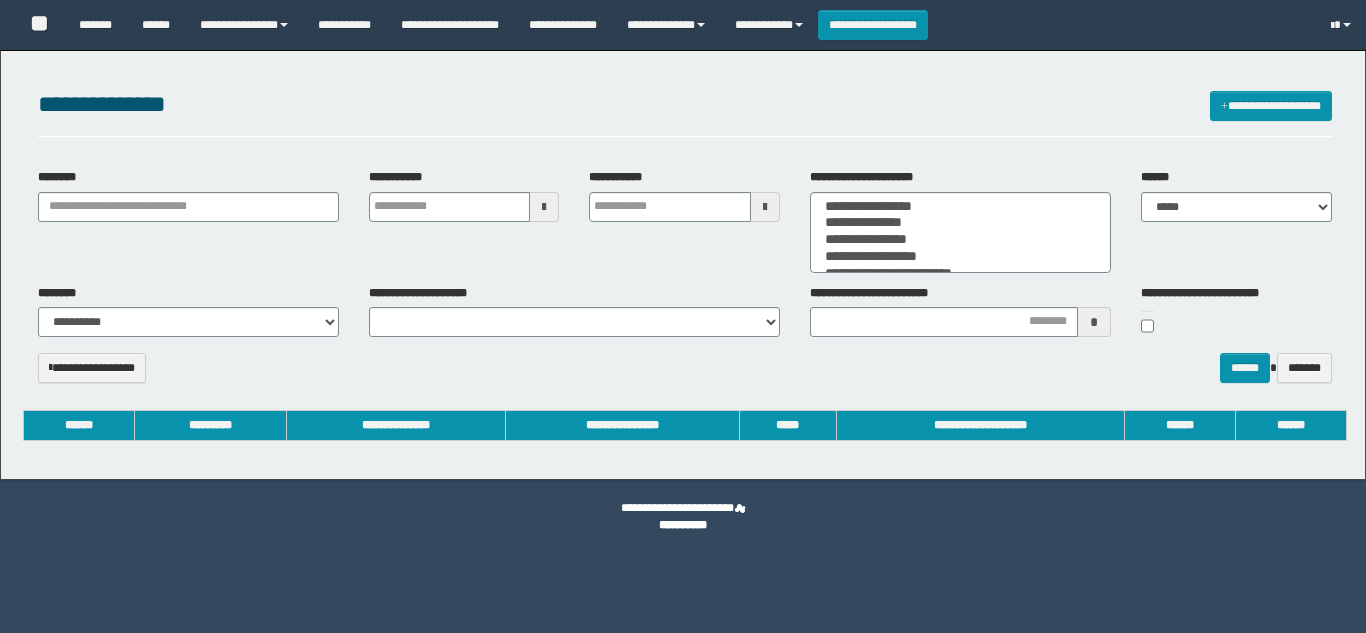 select 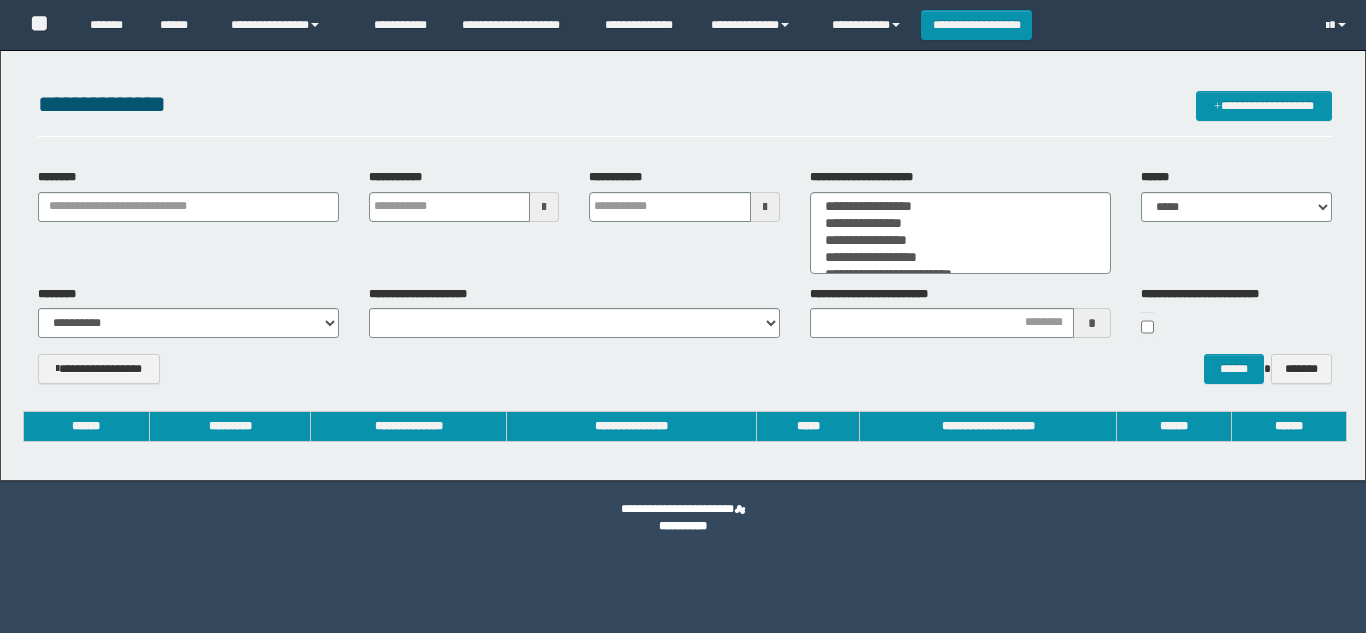 scroll, scrollTop: 0, scrollLeft: 0, axis: both 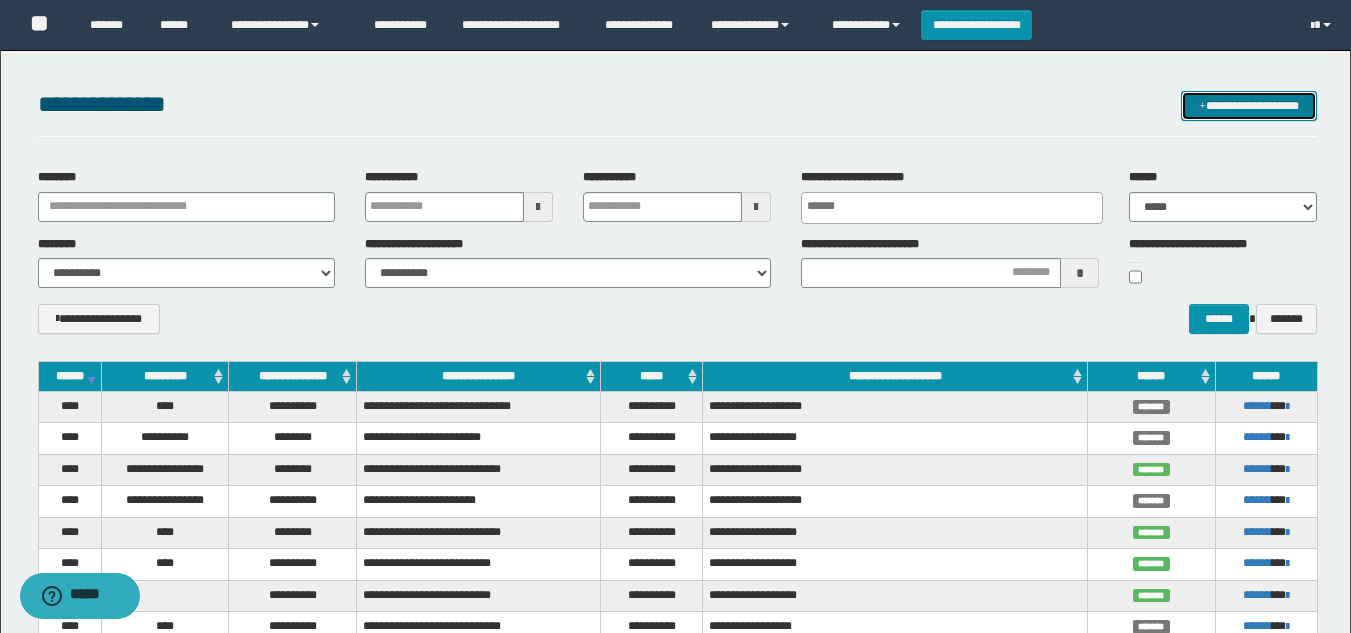 click on "**********" at bounding box center (1249, 106) 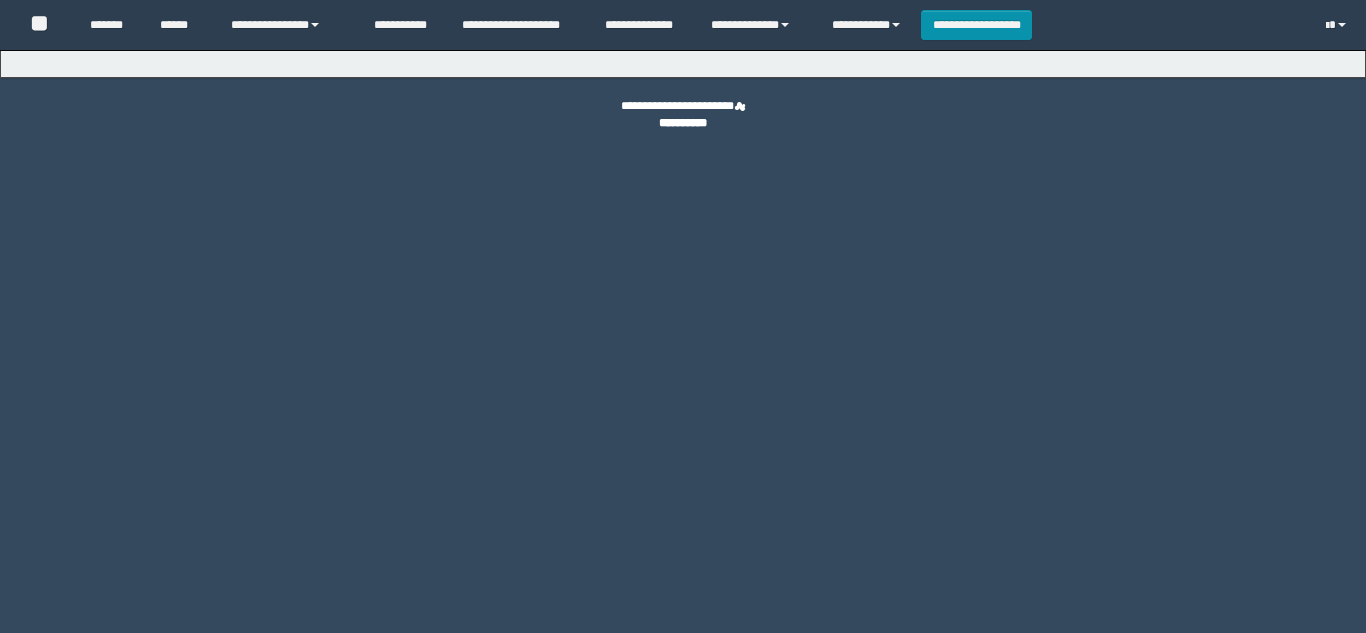 scroll, scrollTop: 0, scrollLeft: 0, axis: both 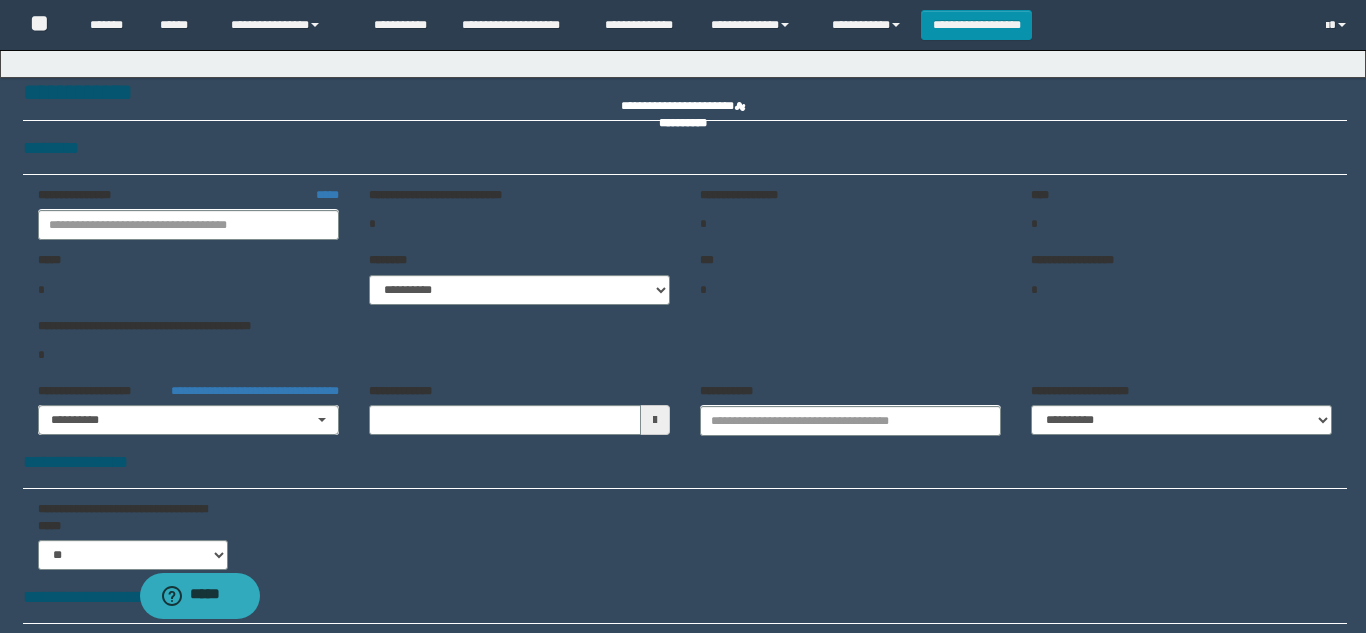 type on "**********" 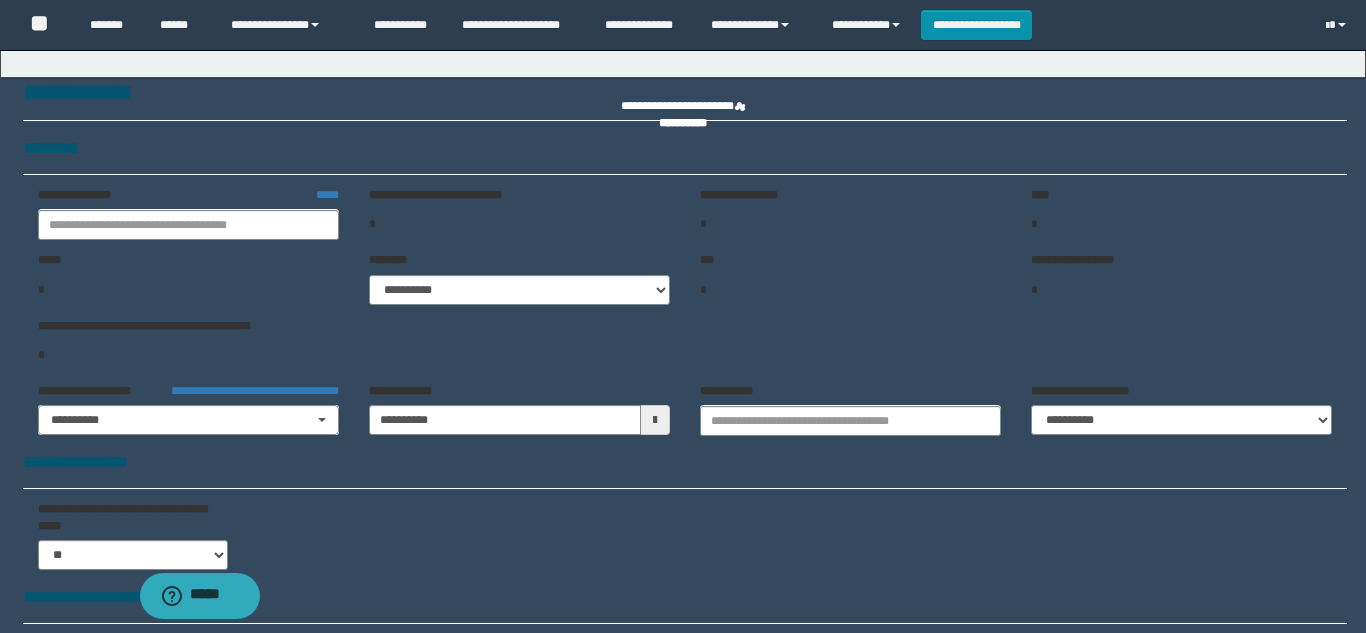 select 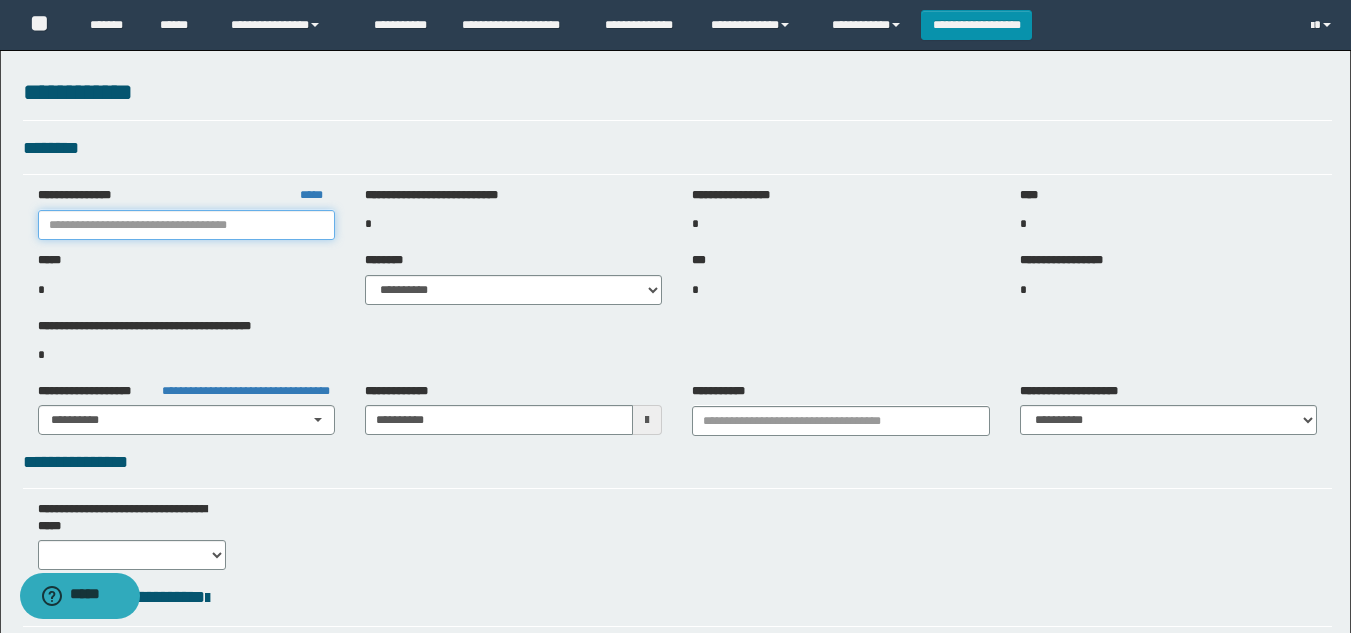 click at bounding box center [186, 225] 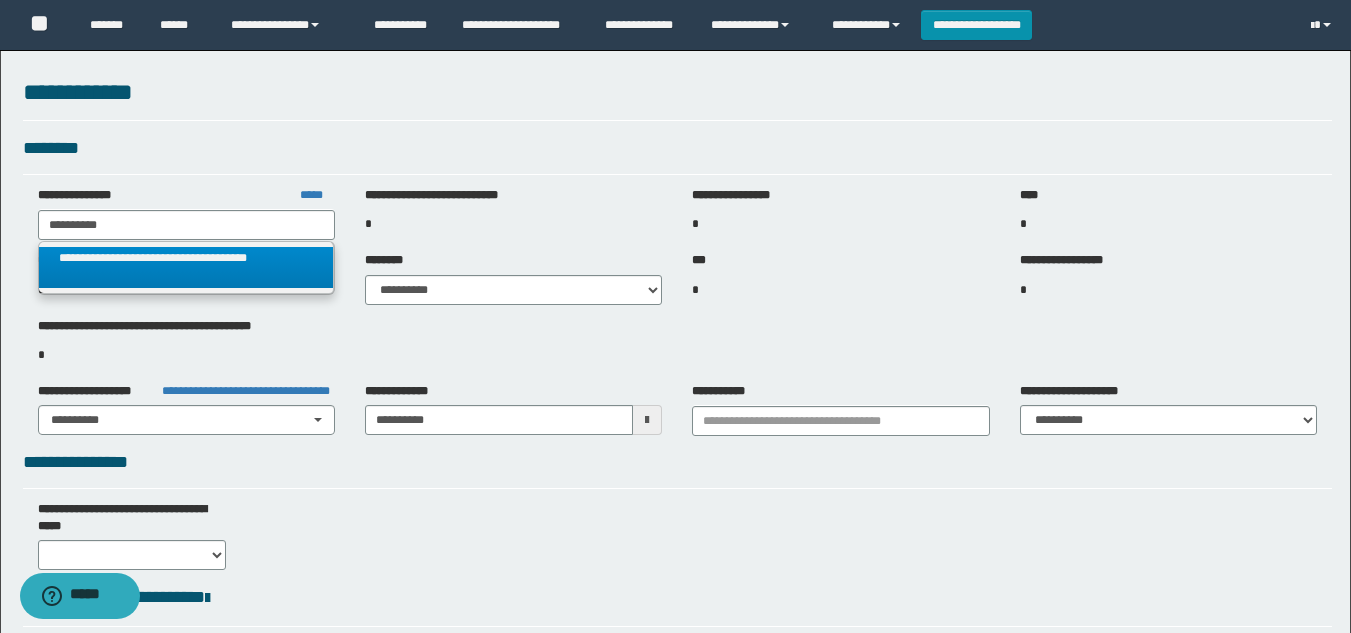 click on "**********" at bounding box center (186, 267) 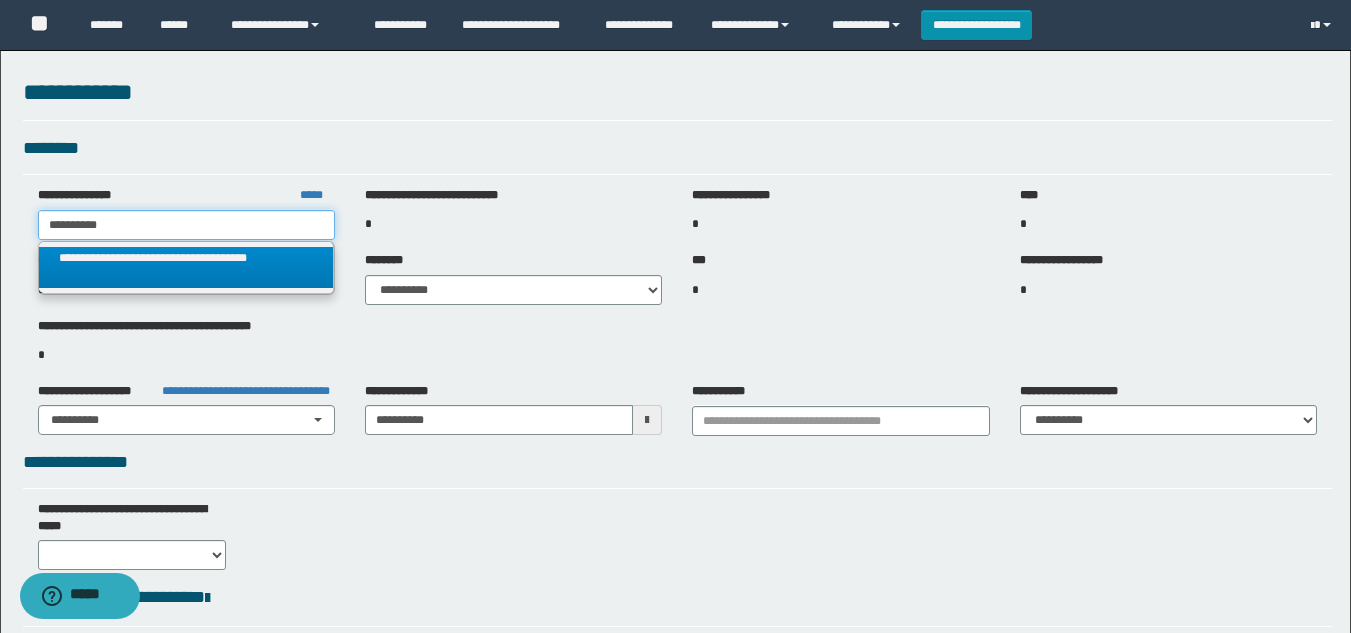 type on "**********" 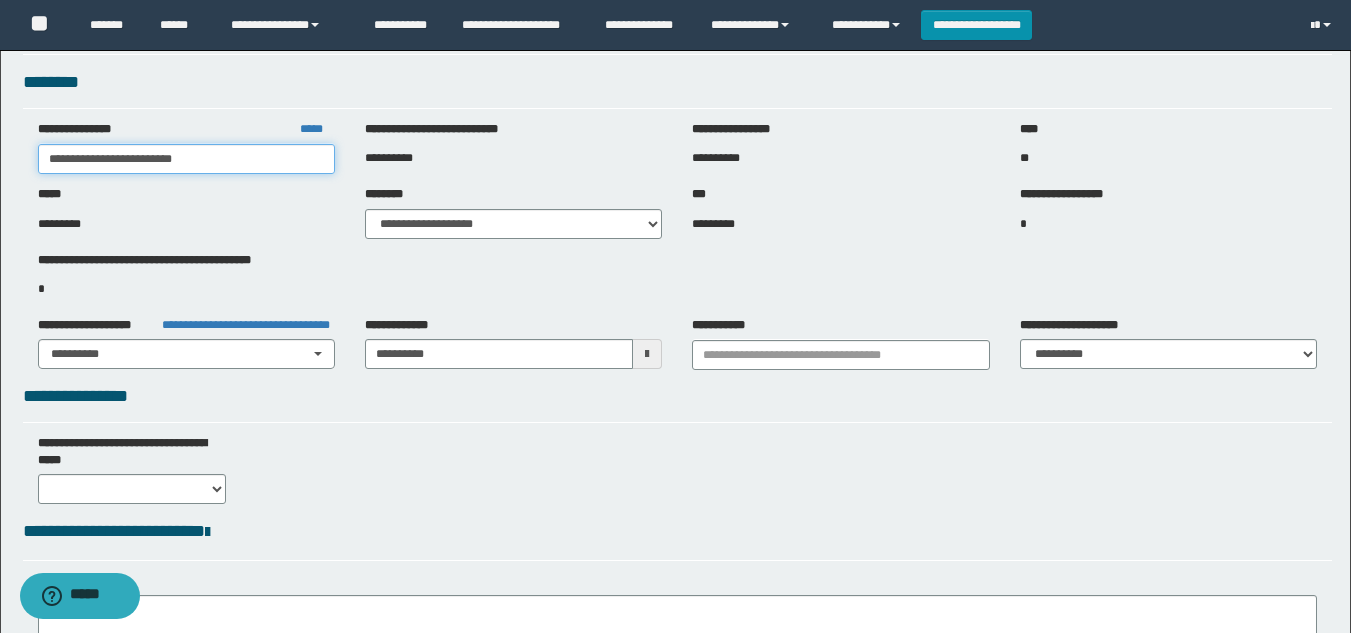 scroll, scrollTop: 100, scrollLeft: 0, axis: vertical 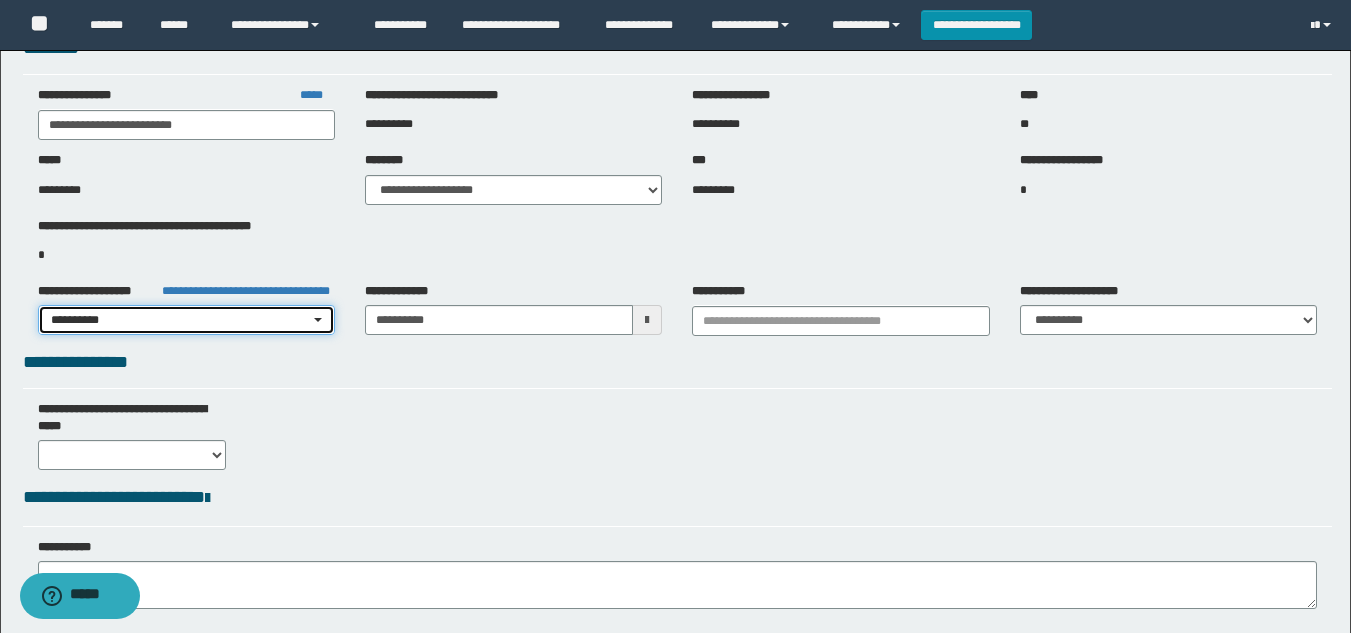 click on "**********" at bounding box center [186, 320] 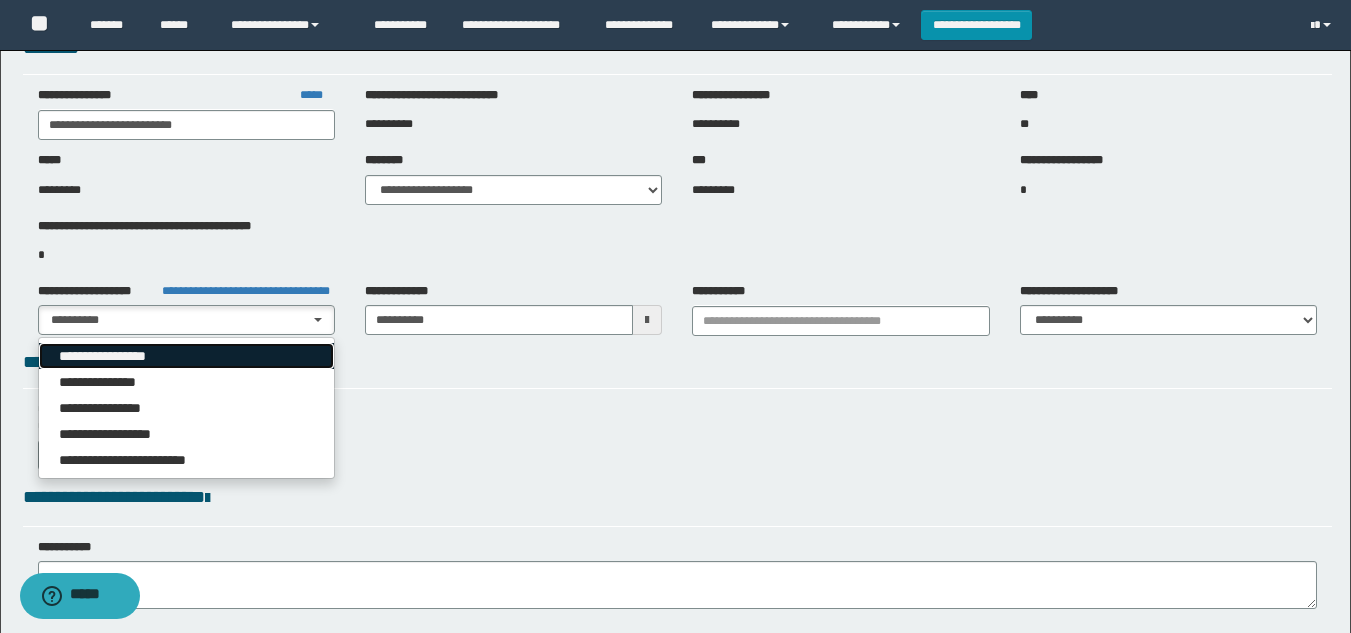 click on "**********" at bounding box center [186, 356] 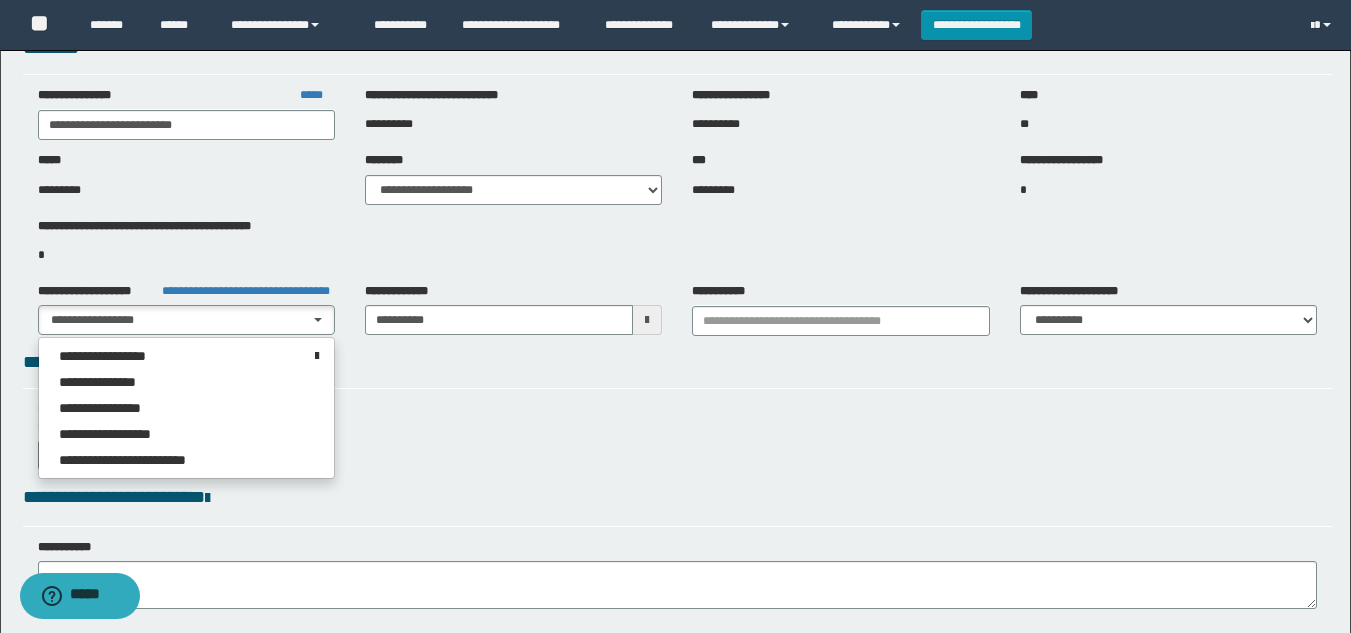 click on "**********" at bounding box center (677, 371) 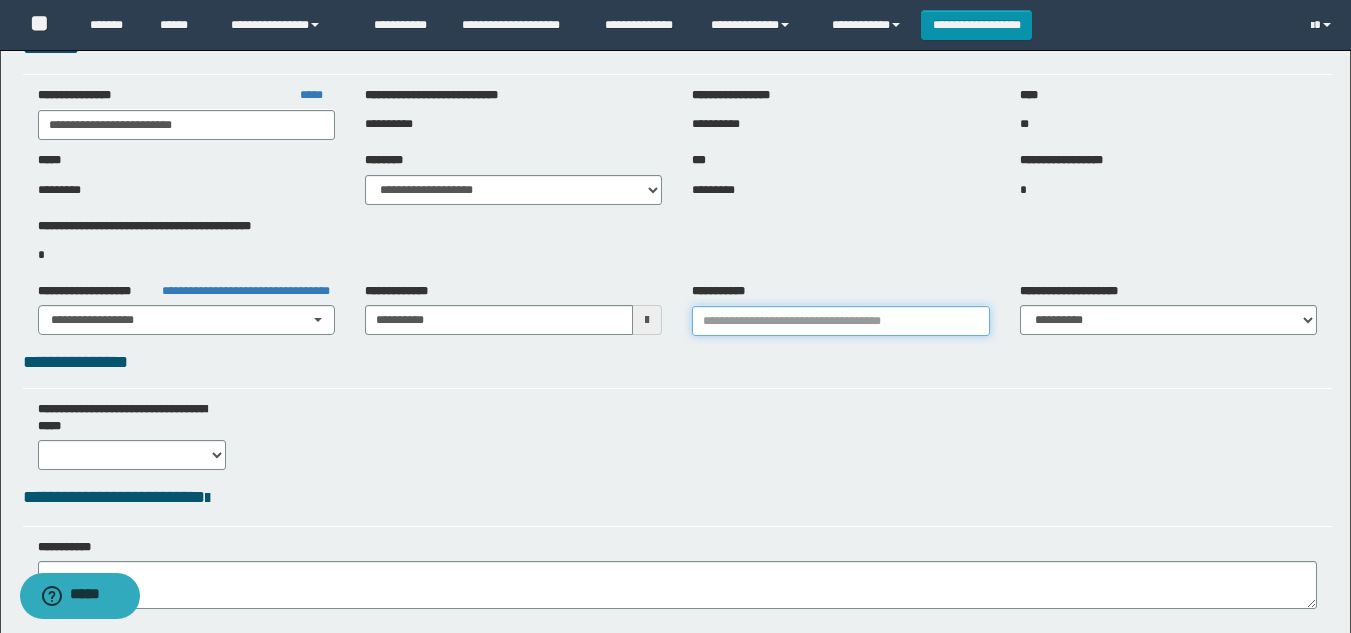 click at bounding box center [840, 321] 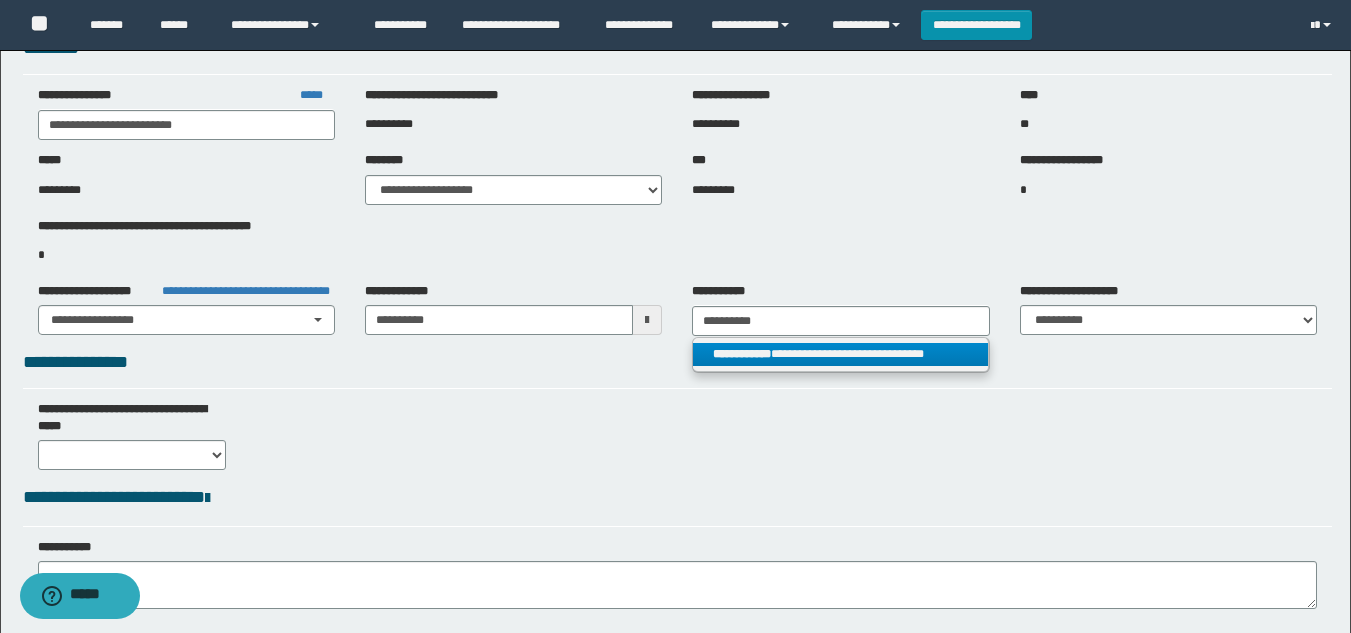 click on "**********" at bounding box center [742, 354] 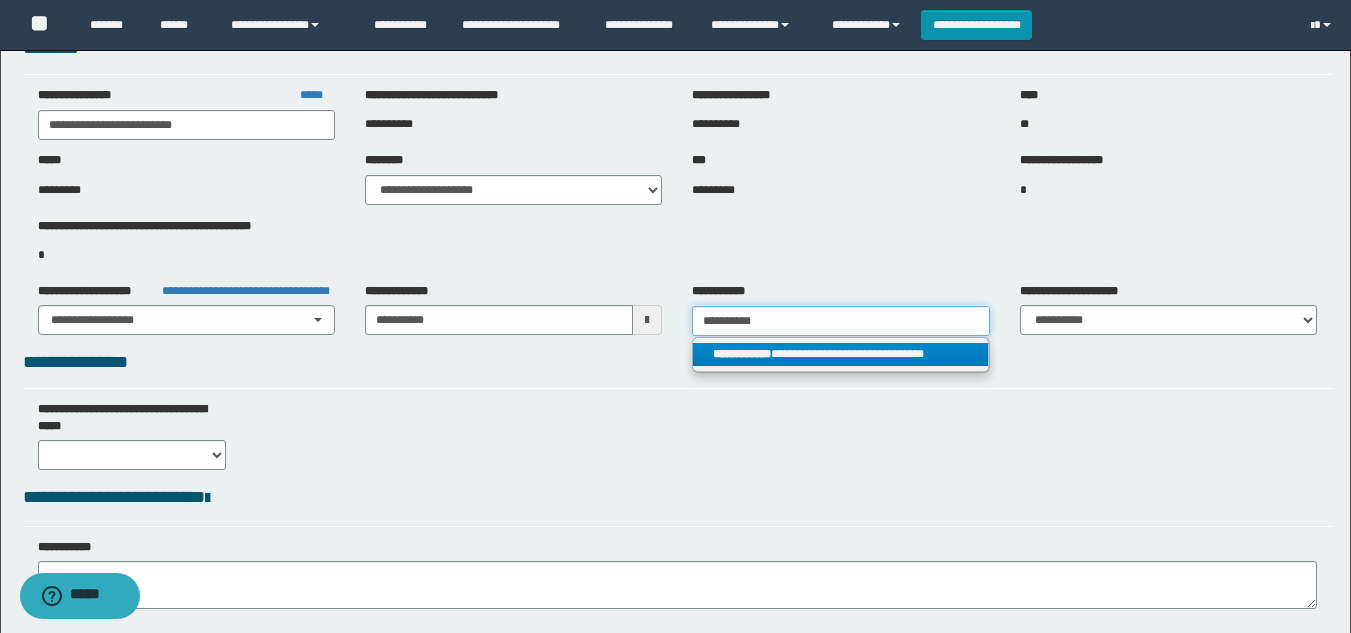 type on "**********" 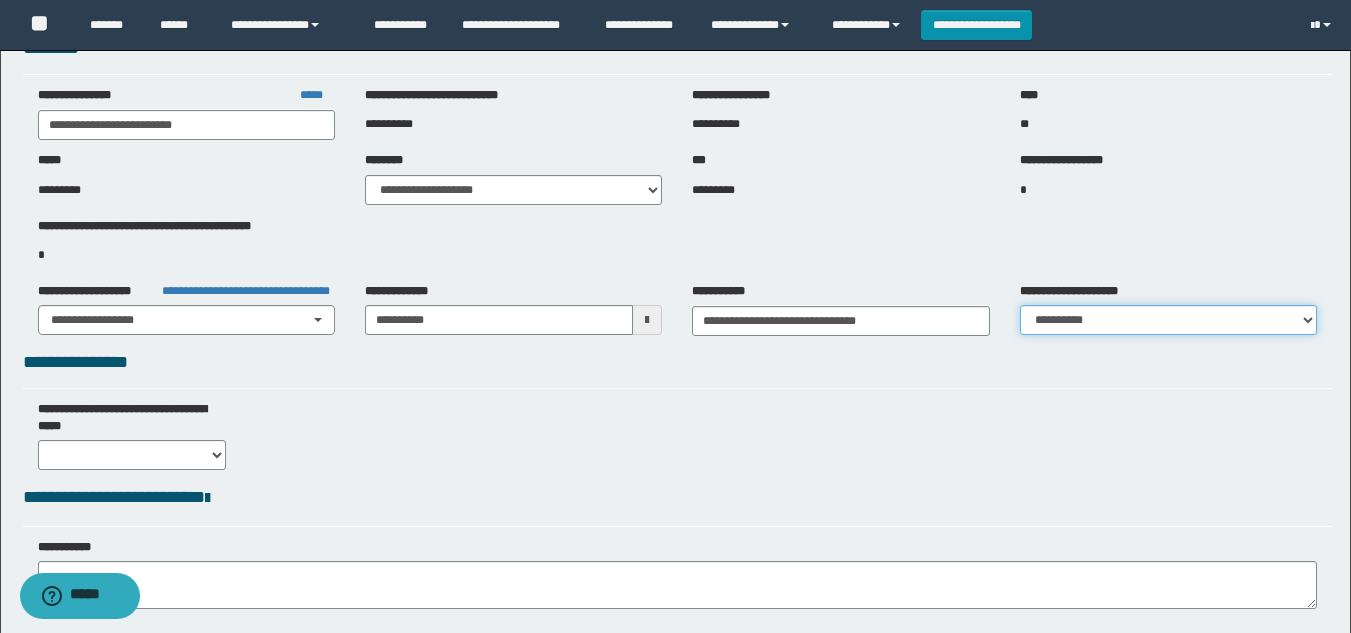 click on "**********" at bounding box center [1168, 320] 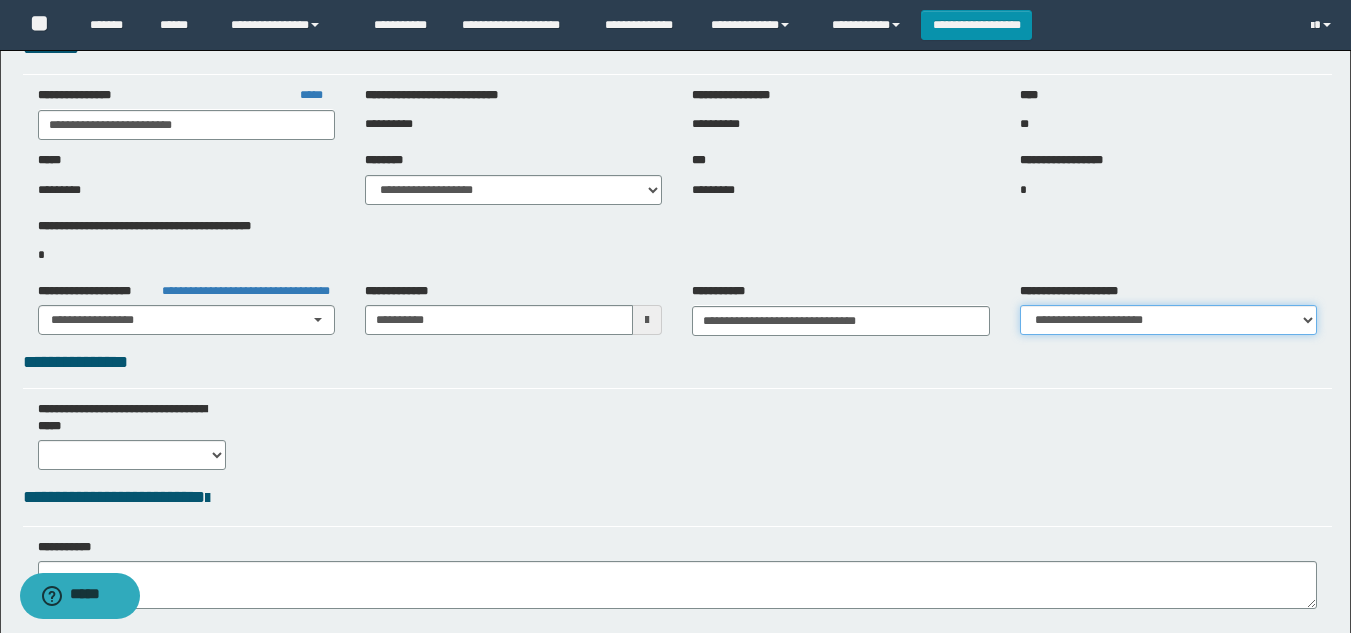 click on "**********" at bounding box center (1168, 320) 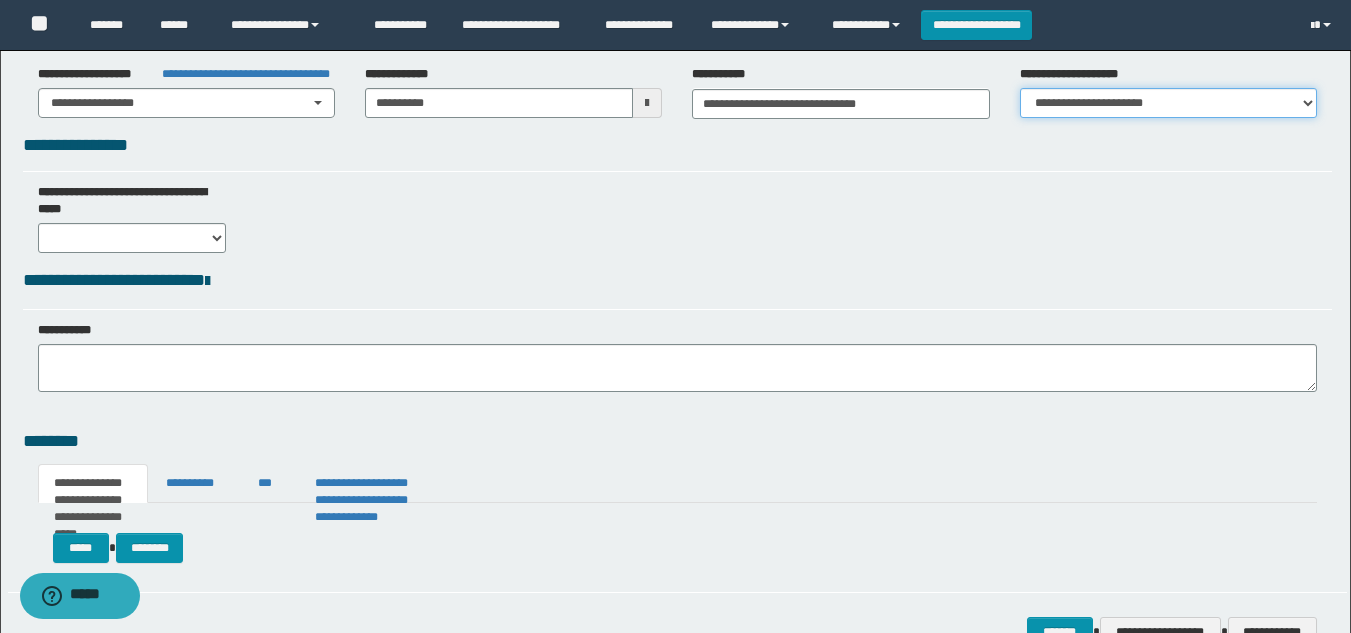 scroll, scrollTop: 436, scrollLeft: 0, axis: vertical 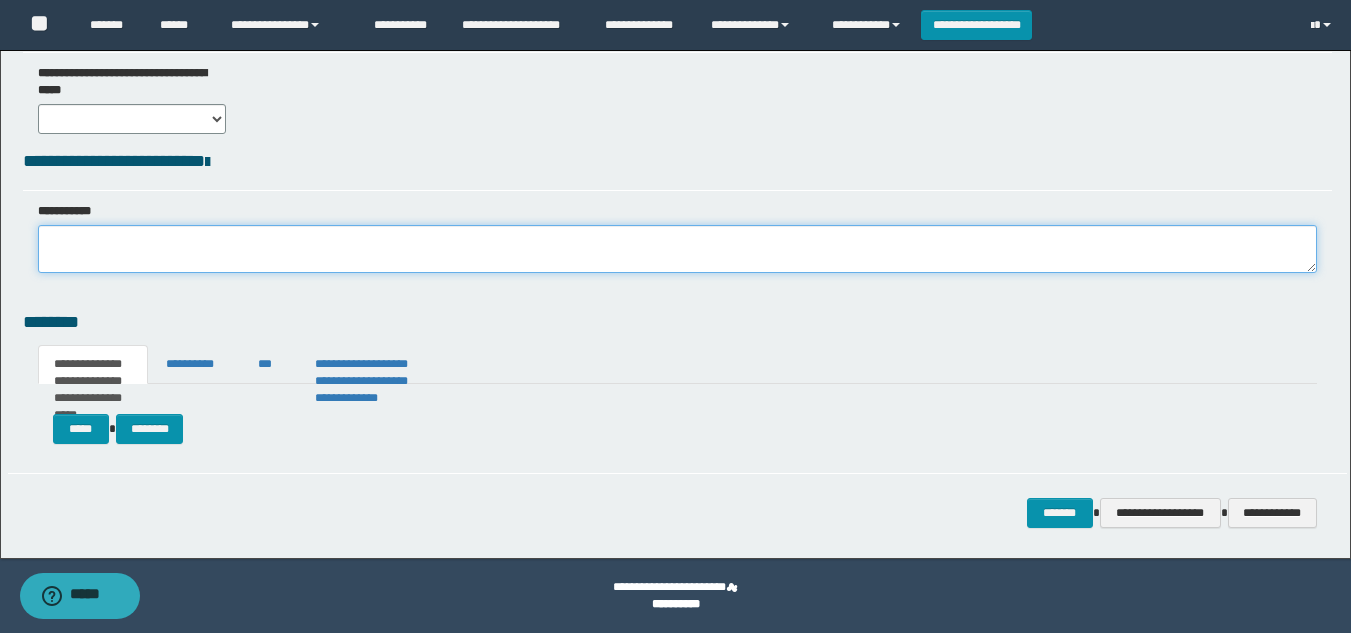 click at bounding box center (677, 249) 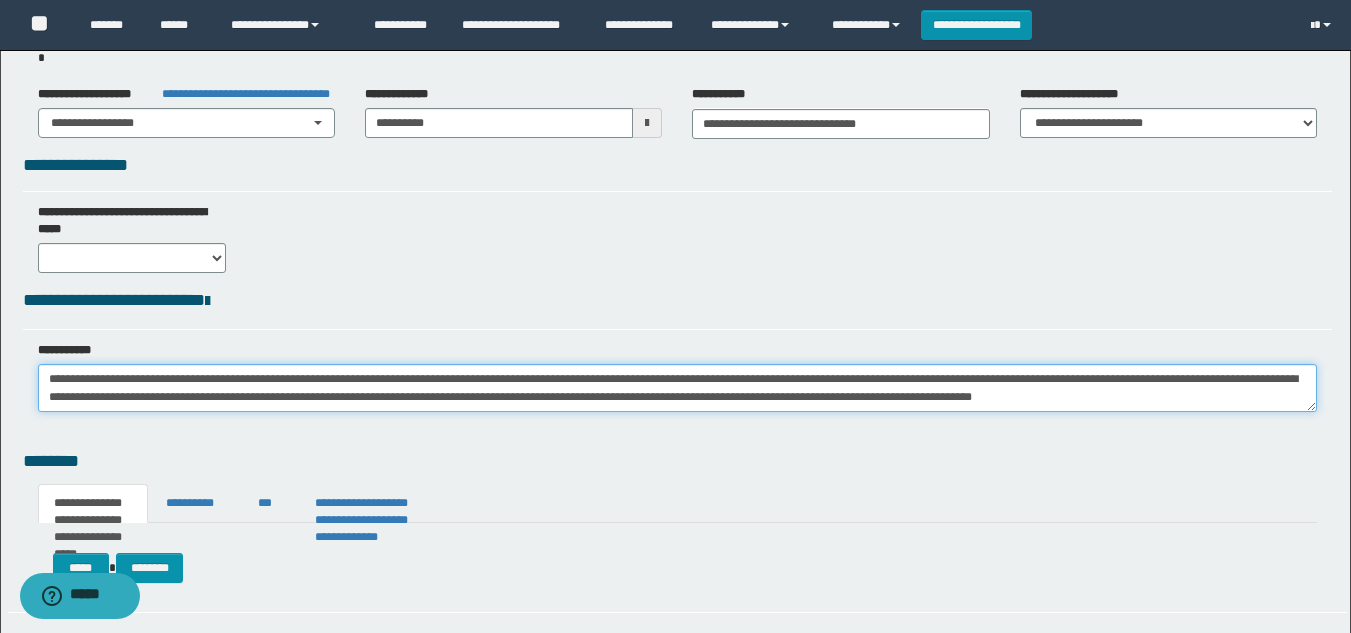 scroll, scrollTop: 300, scrollLeft: 0, axis: vertical 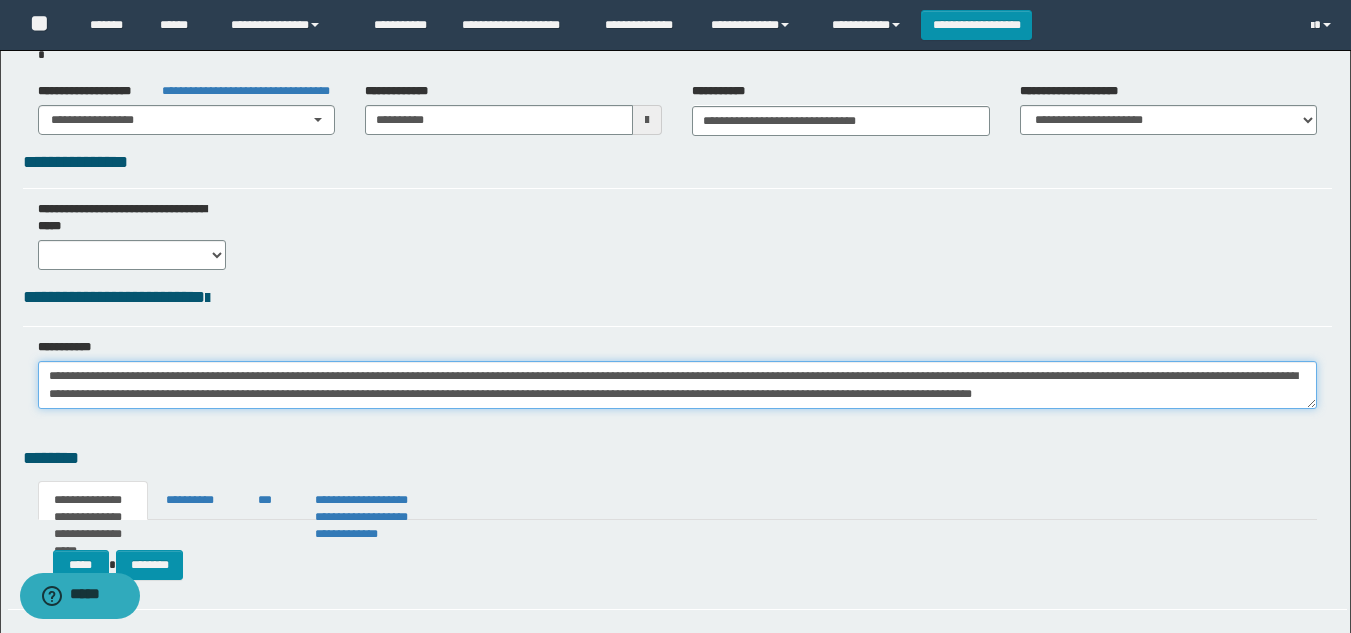 type on "**********" 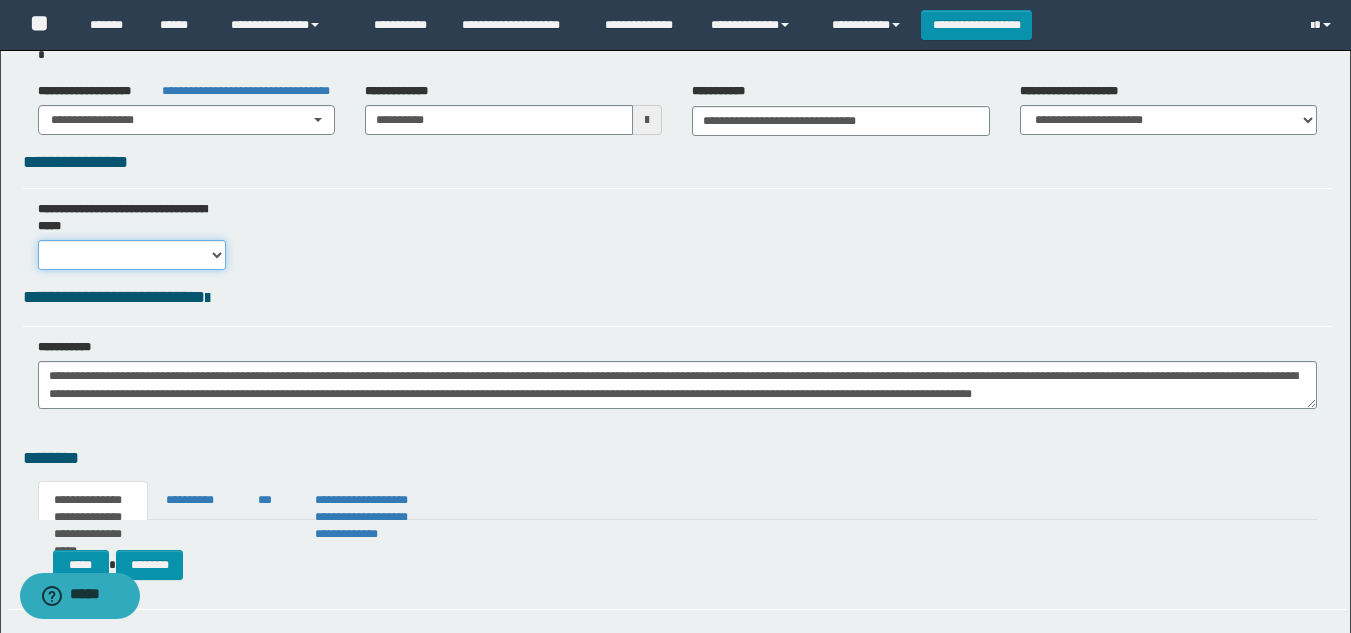 click on "**
**" at bounding box center [132, 255] 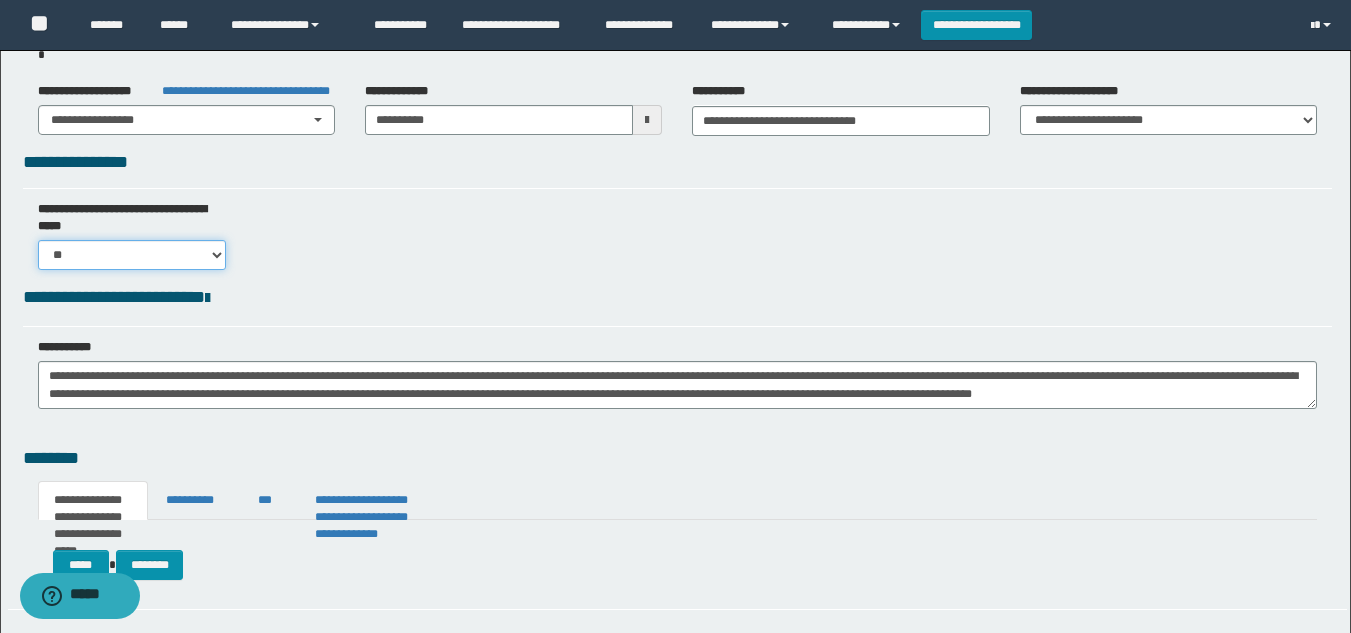 click on "**
**" at bounding box center [132, 255] 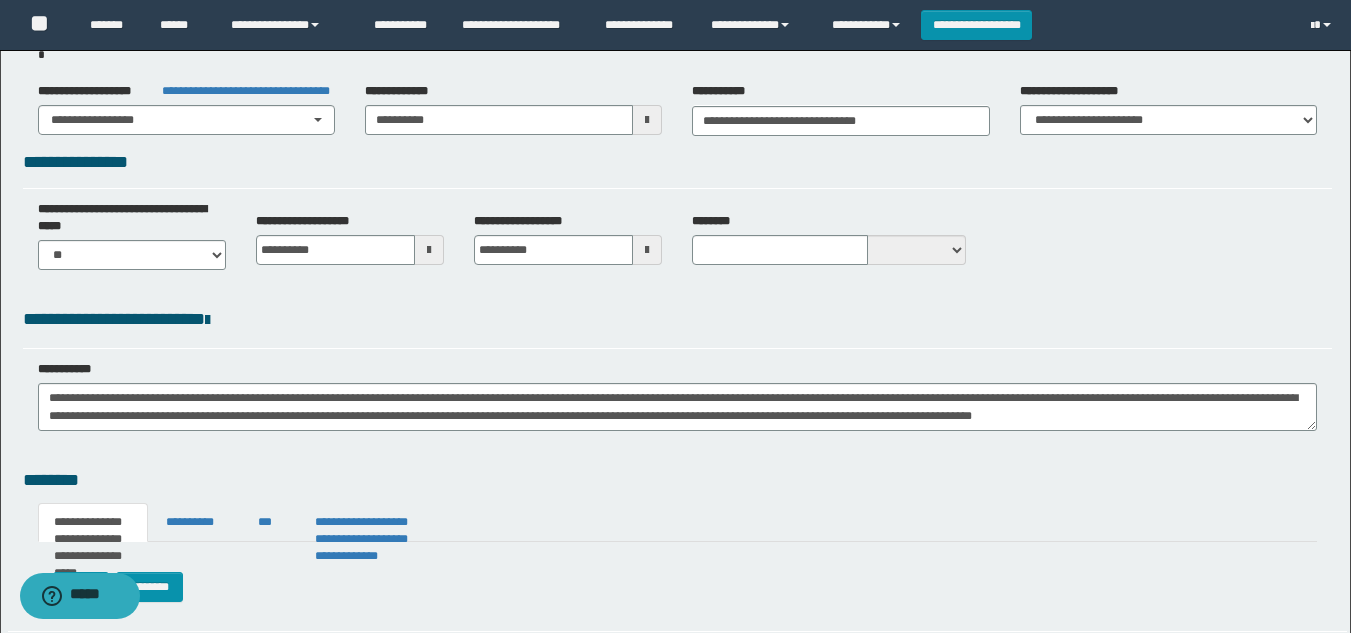 click at bounding box center (429, 250) 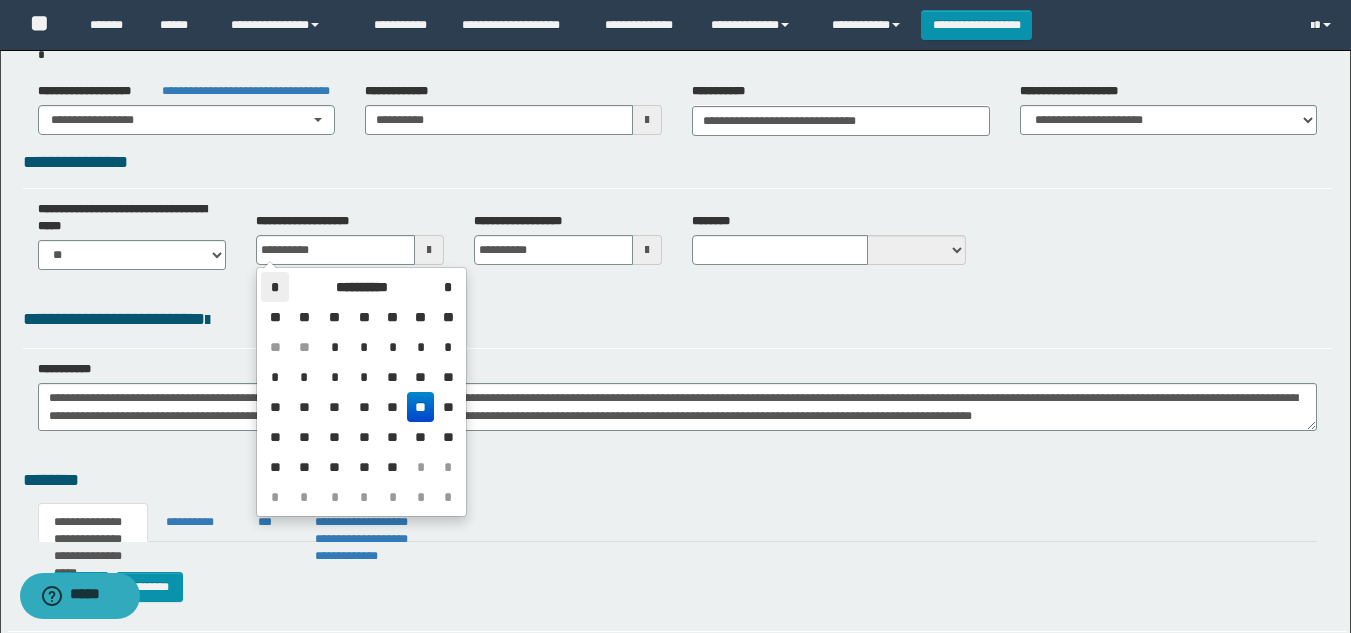 click on "*" at bounding box center (275, 287) 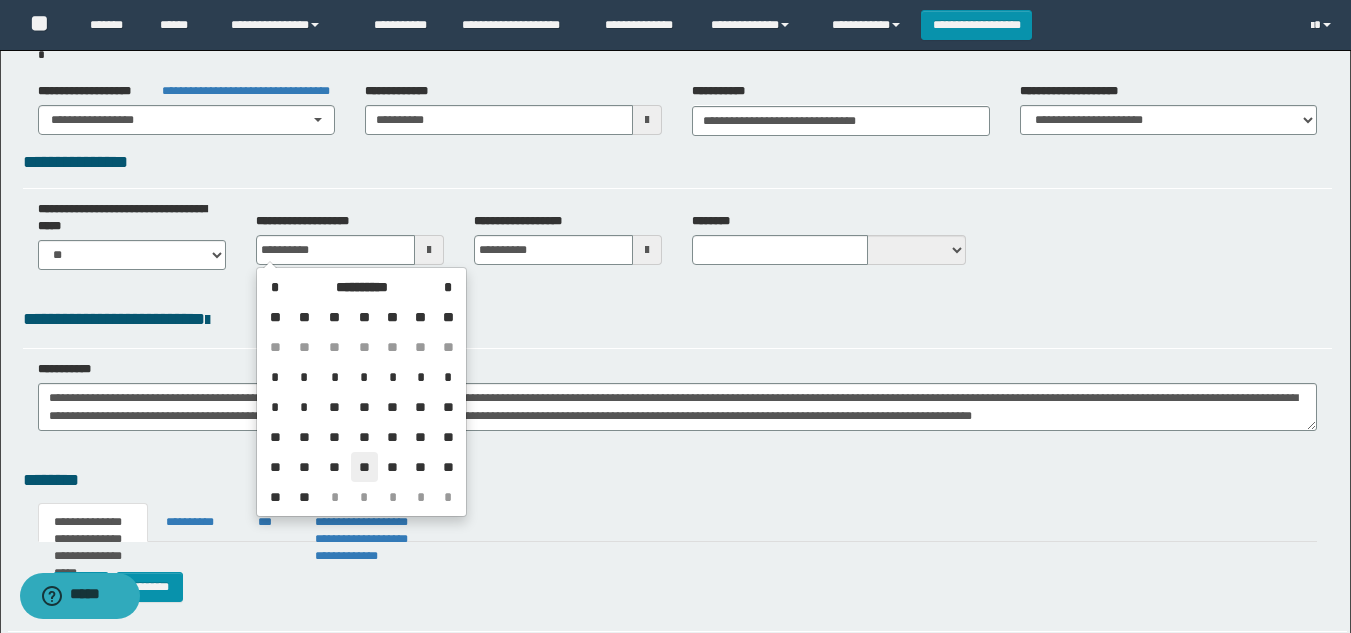 click on "**" at bounding box center (365, 467) 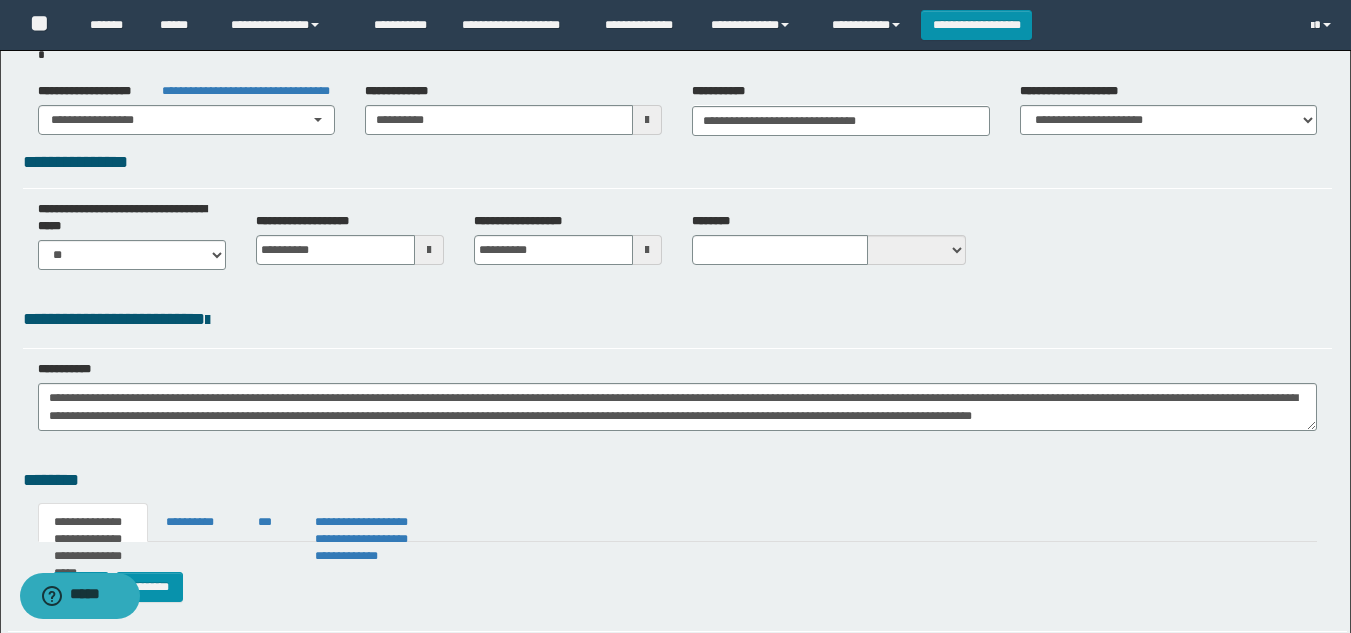 click at bounding box center (647, 250) 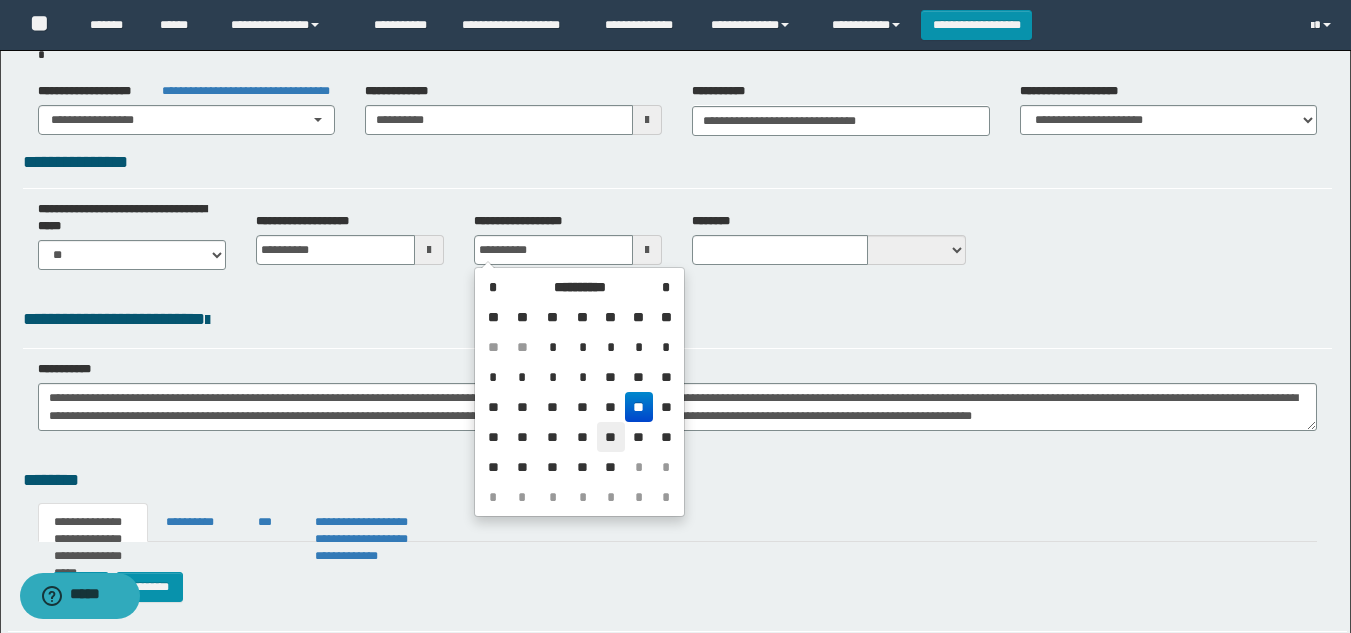 click on "**" at bounding box center (611, 437) 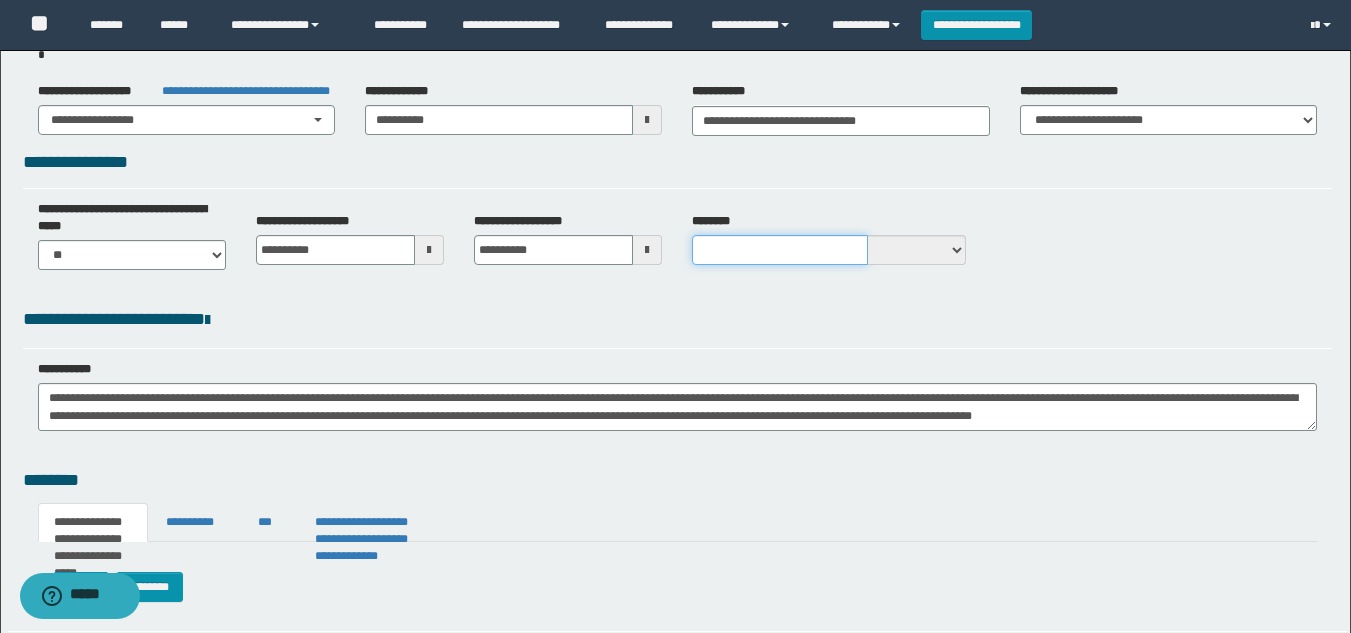 click on "********" at bounding box center (779, 250) 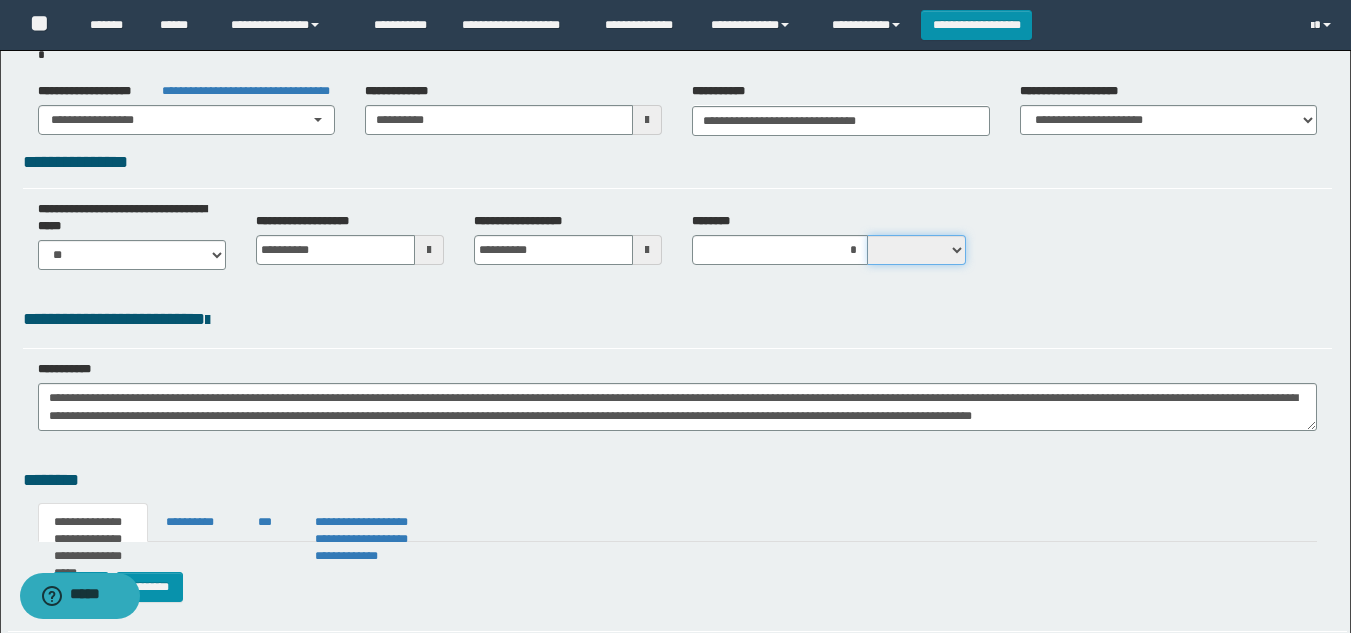 click on "****
*****" at bounding box center [917, 250] 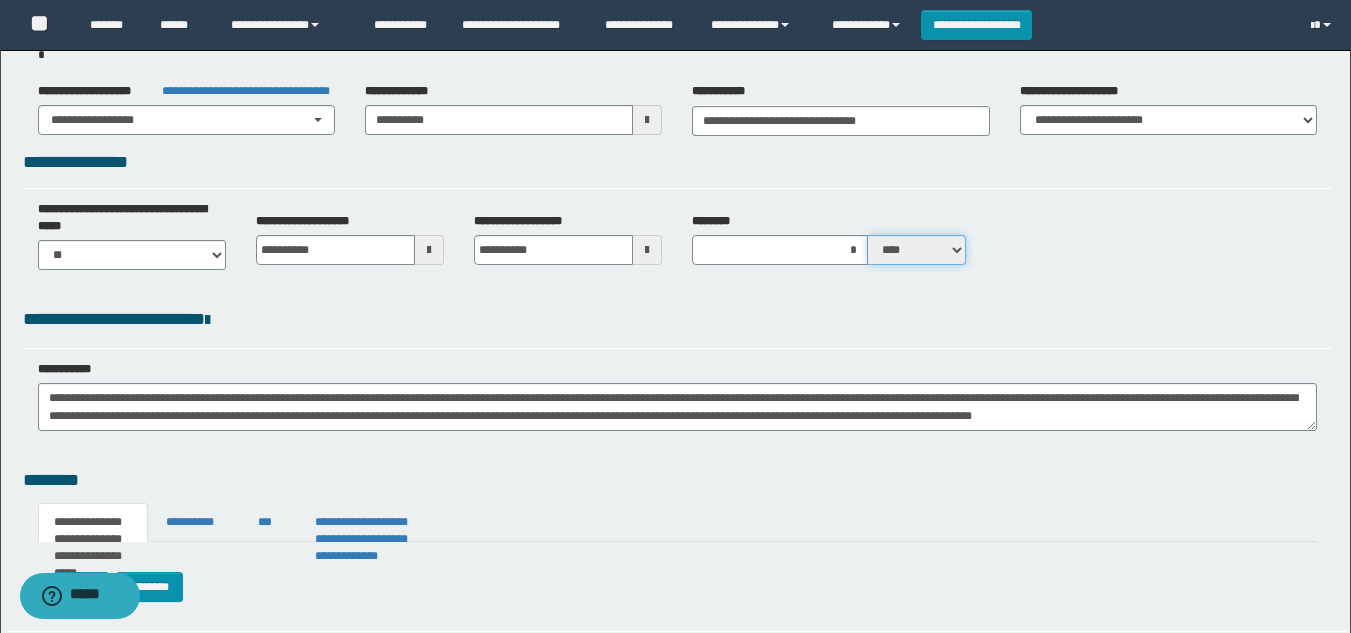 click on "****
*****" at bounding box center [917, 250] 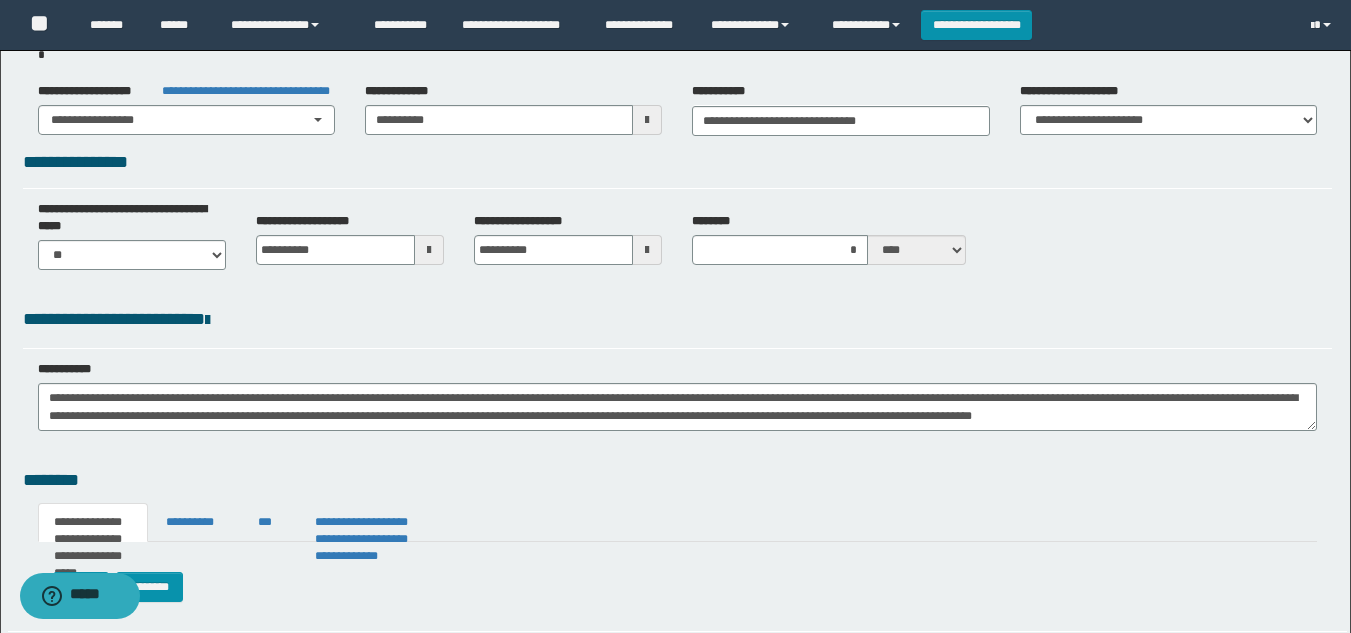 click on "**********" at bounding box center [677, 321] 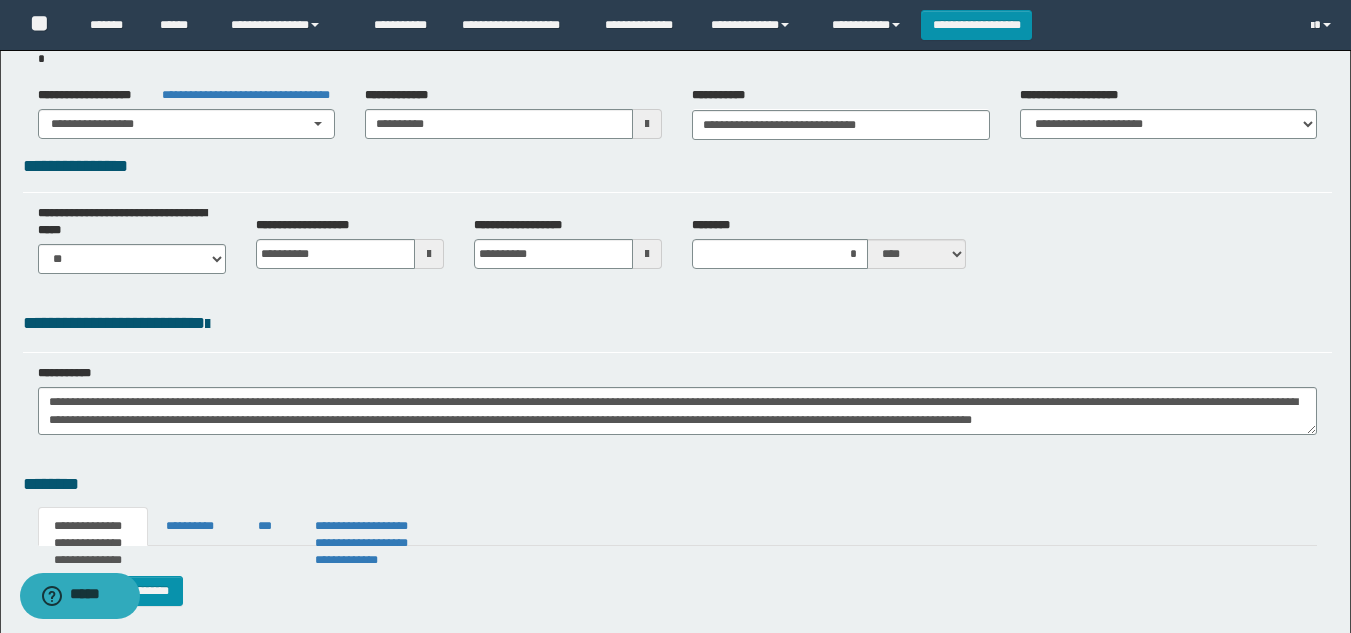 scroll, scrollTop: 458, scrollLeft: 0, axis: vertical 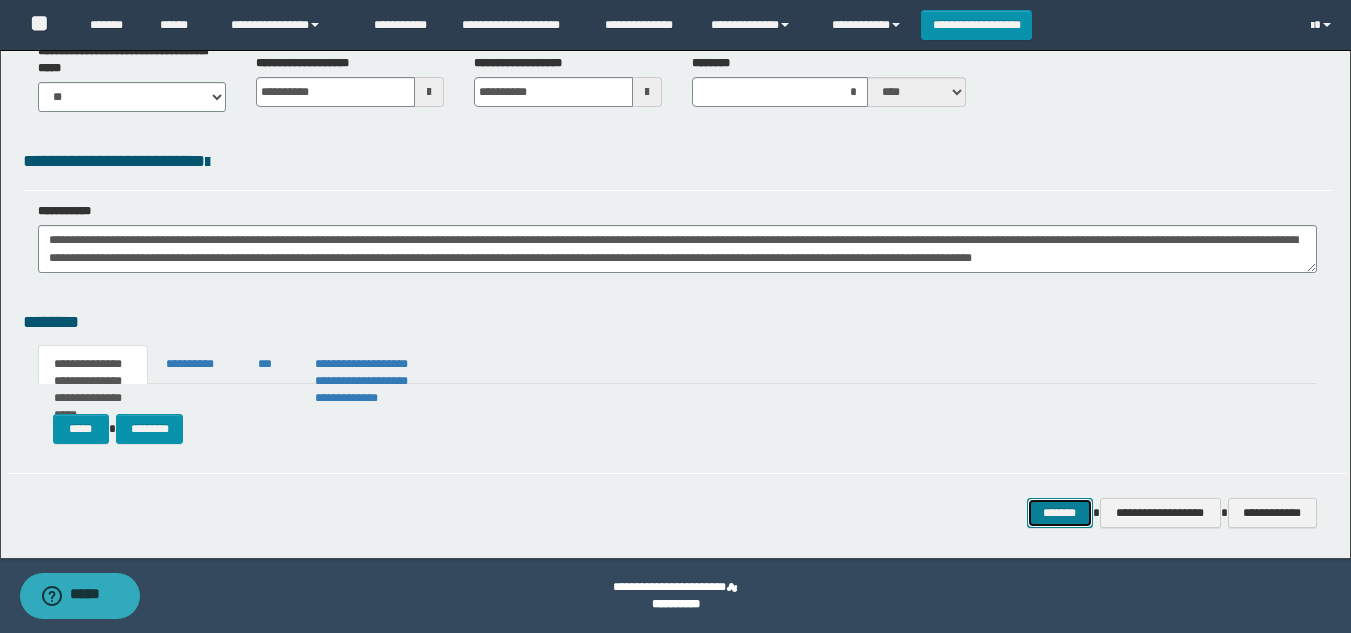 click on "*******" at bounding box center (1060, 513) 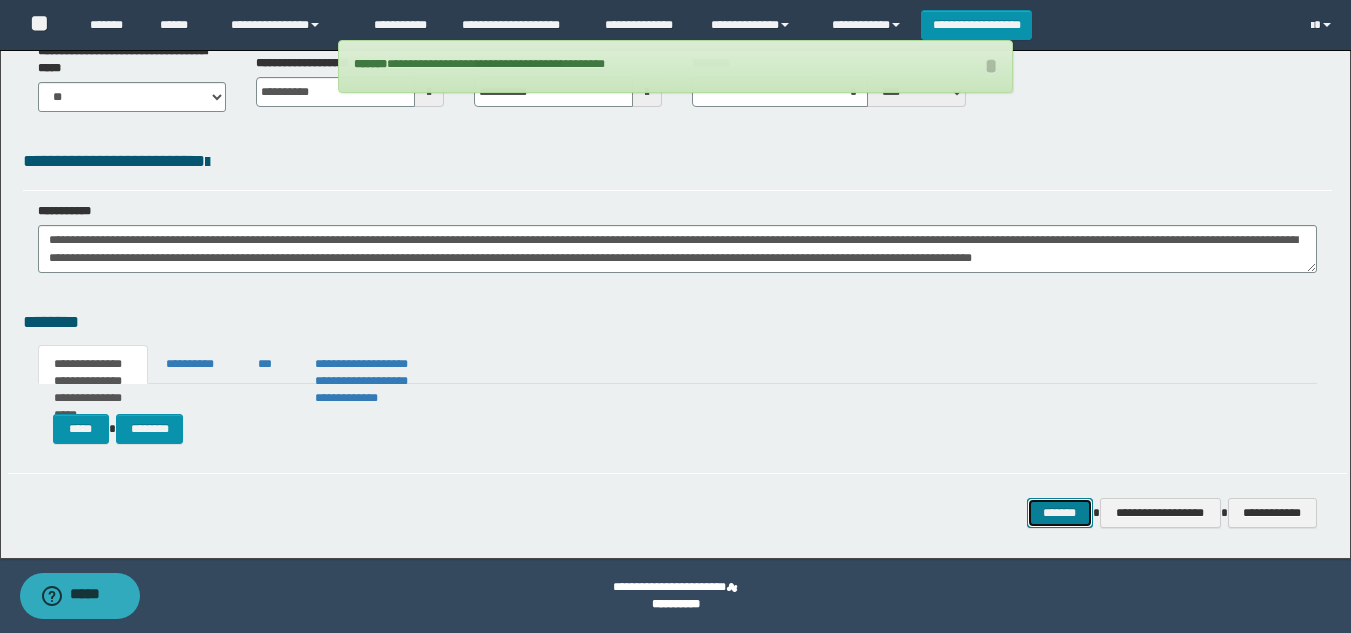 type 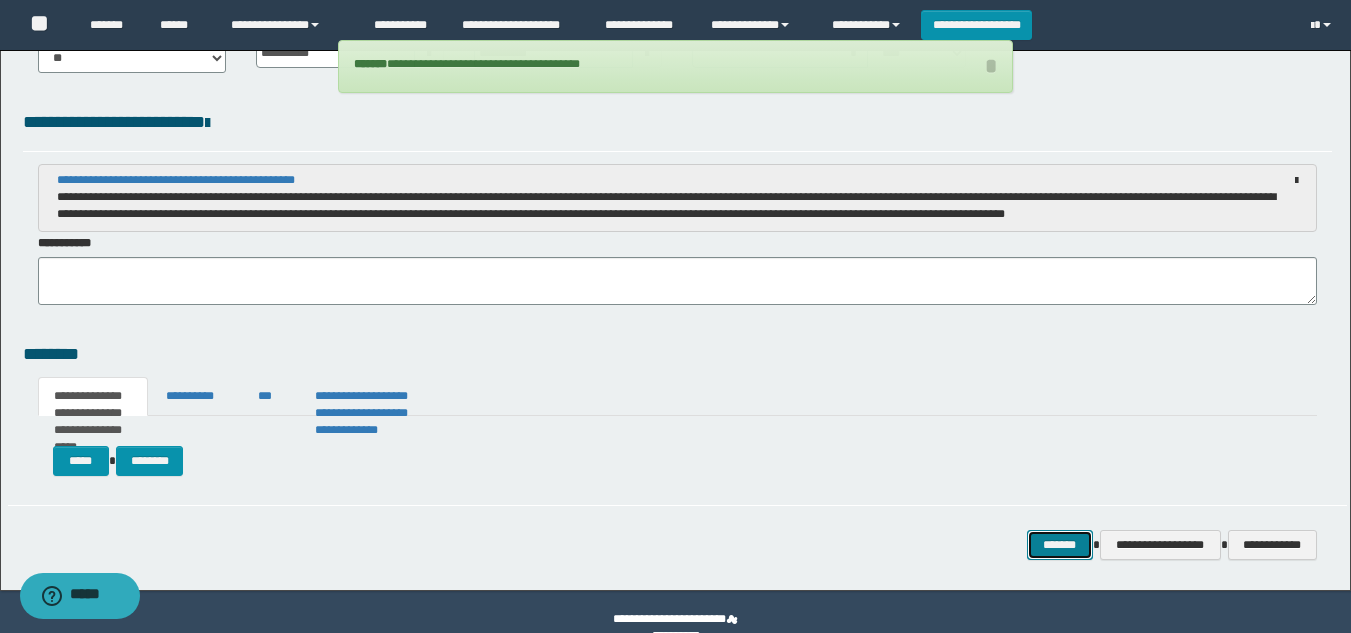 scroll, scrollTop: 529, scrollLeft: 0, axis: vertical 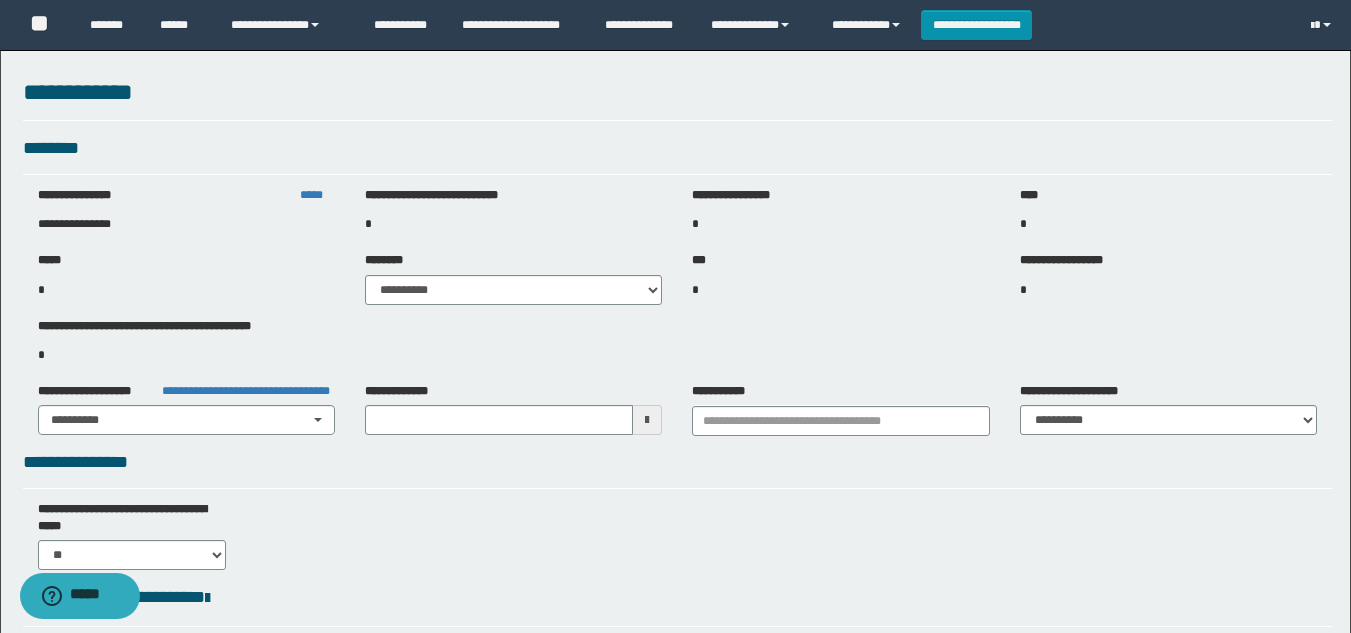 type on "**********" 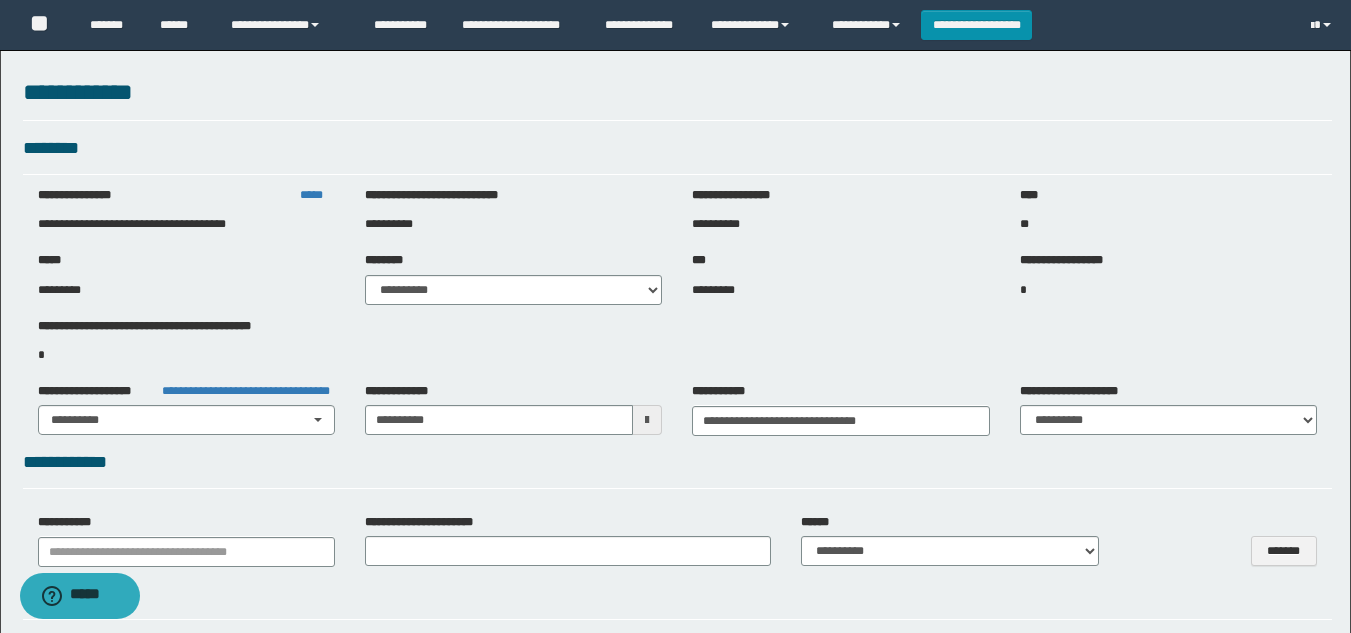 scroll, scrollTop: 100, scrollLeft: 0, axis: vertical 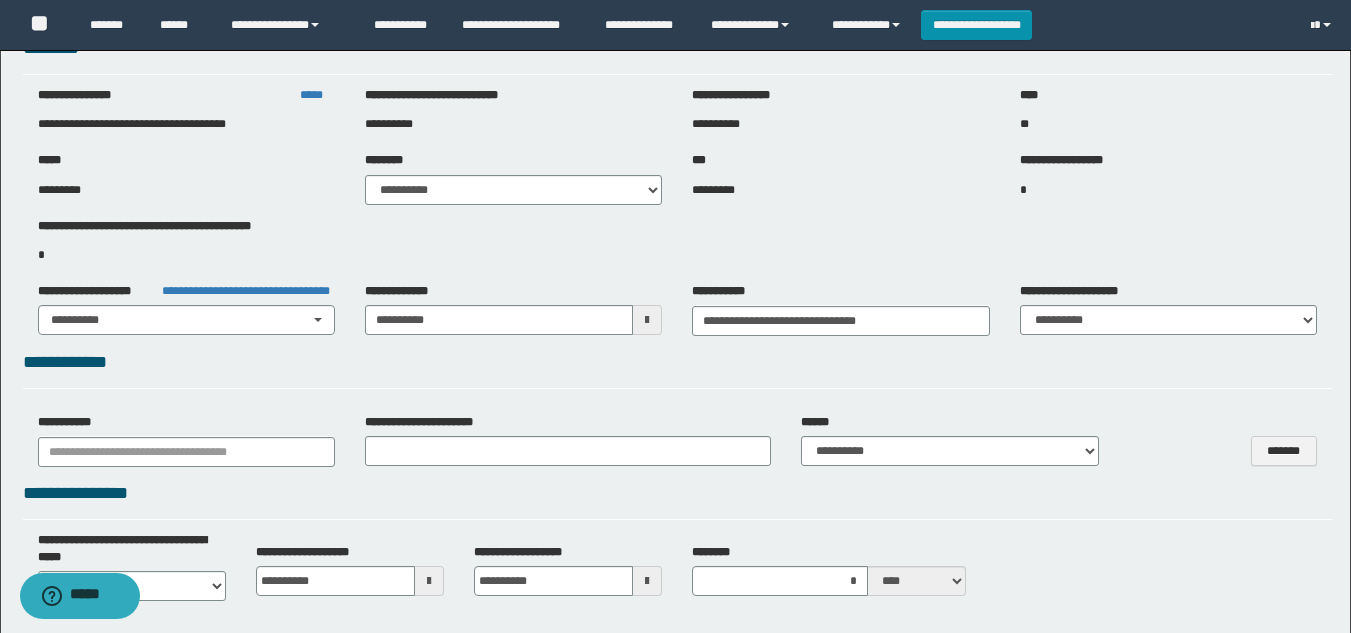 select on "***" 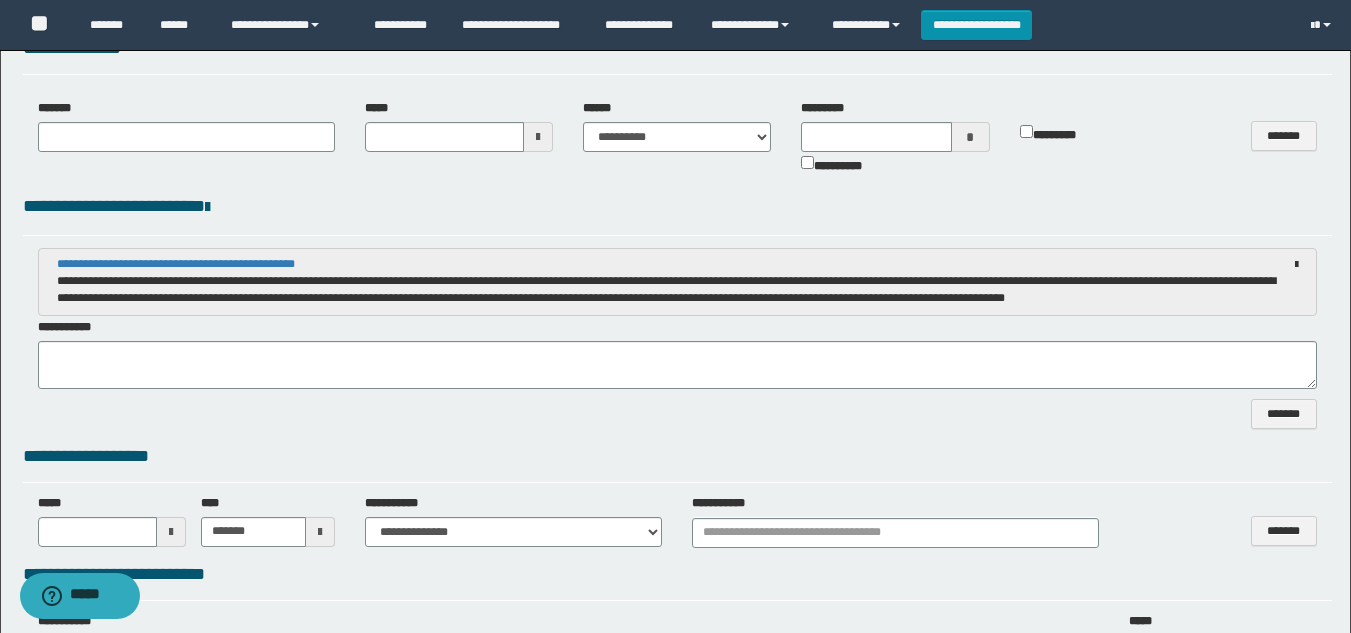 scroll, scrollTop: 700, scrollLeft: 0, axis: vertical 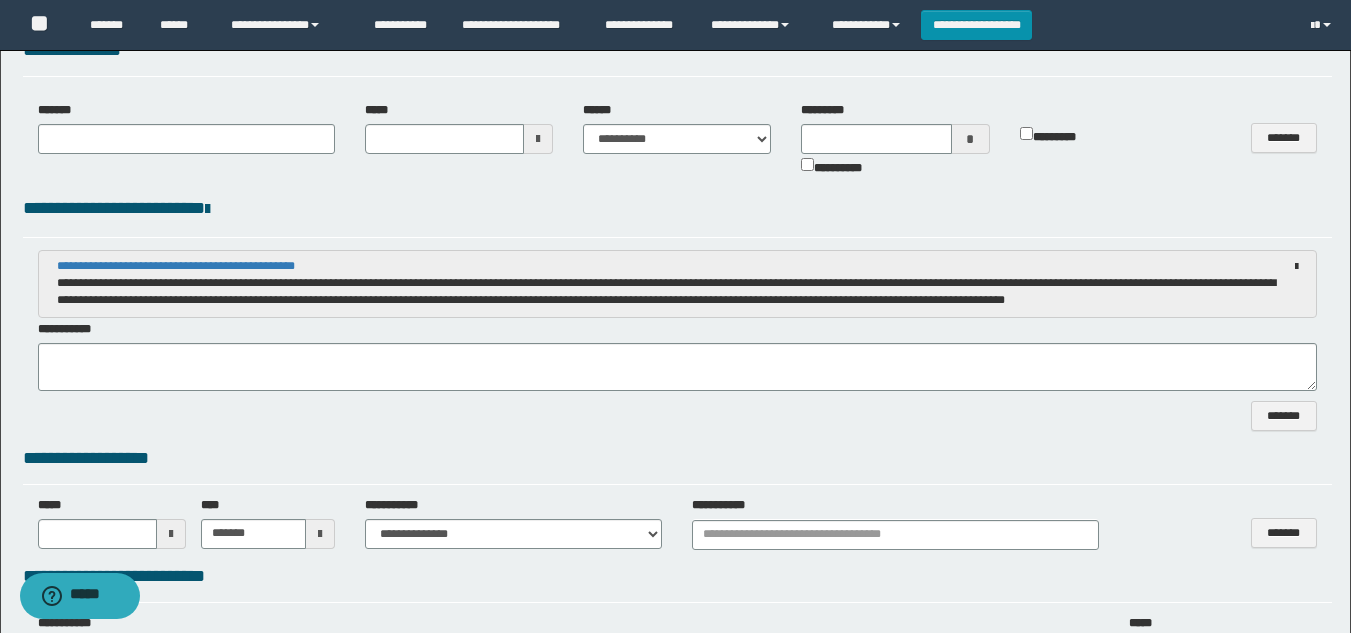 click on "**********" at bounding box center (677, 459) 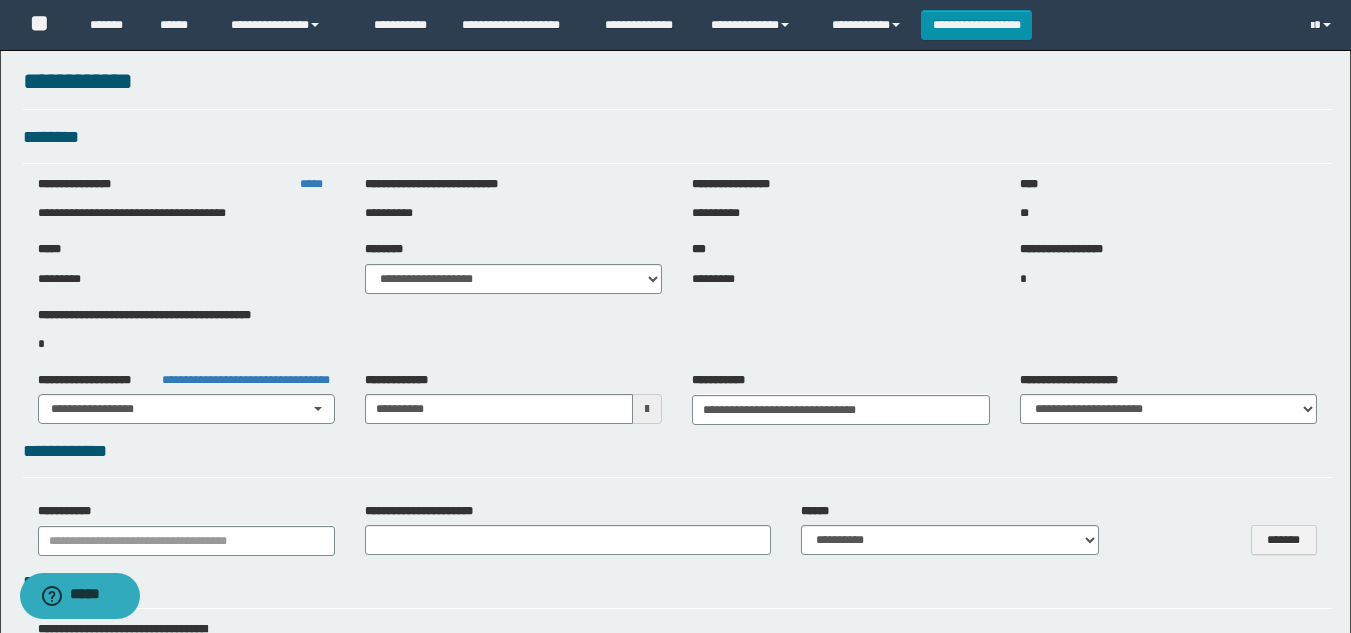 scroll, scrollTop: 0, scrollLeft: 0, axis: both 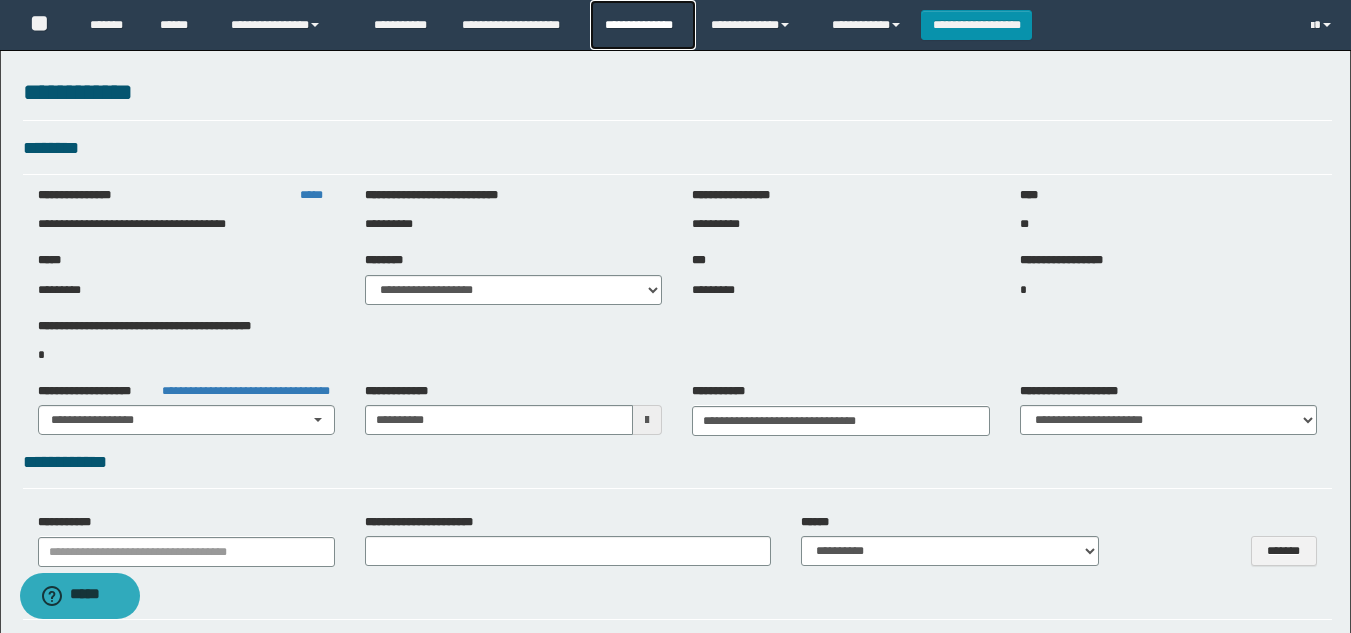 click on "**********" at bounding box center [642, 25] 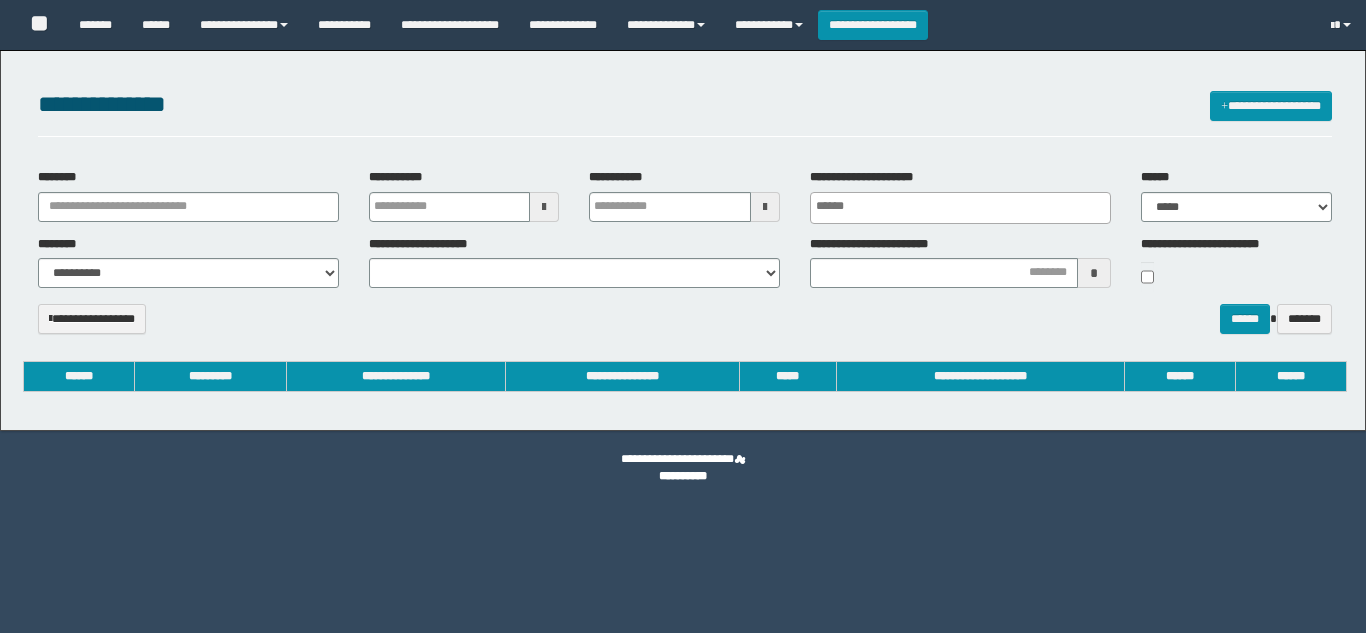 select 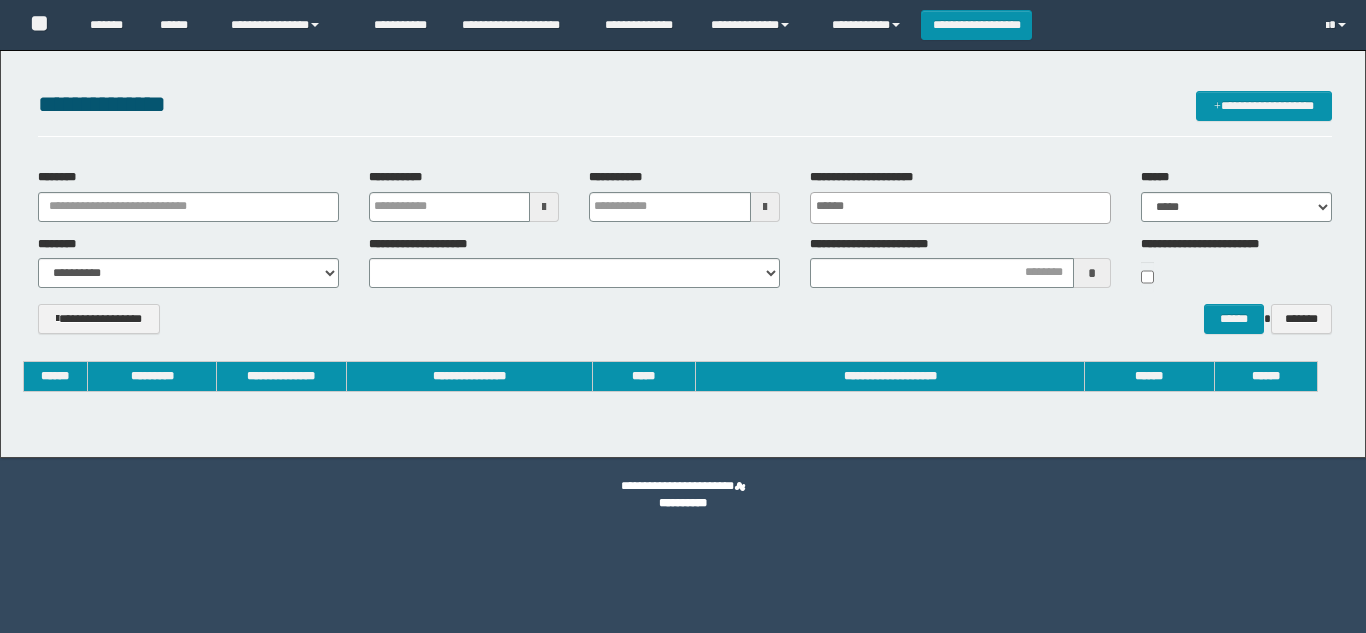 scroll, scrollTop: 0, scrollLeft: 0, axis: both 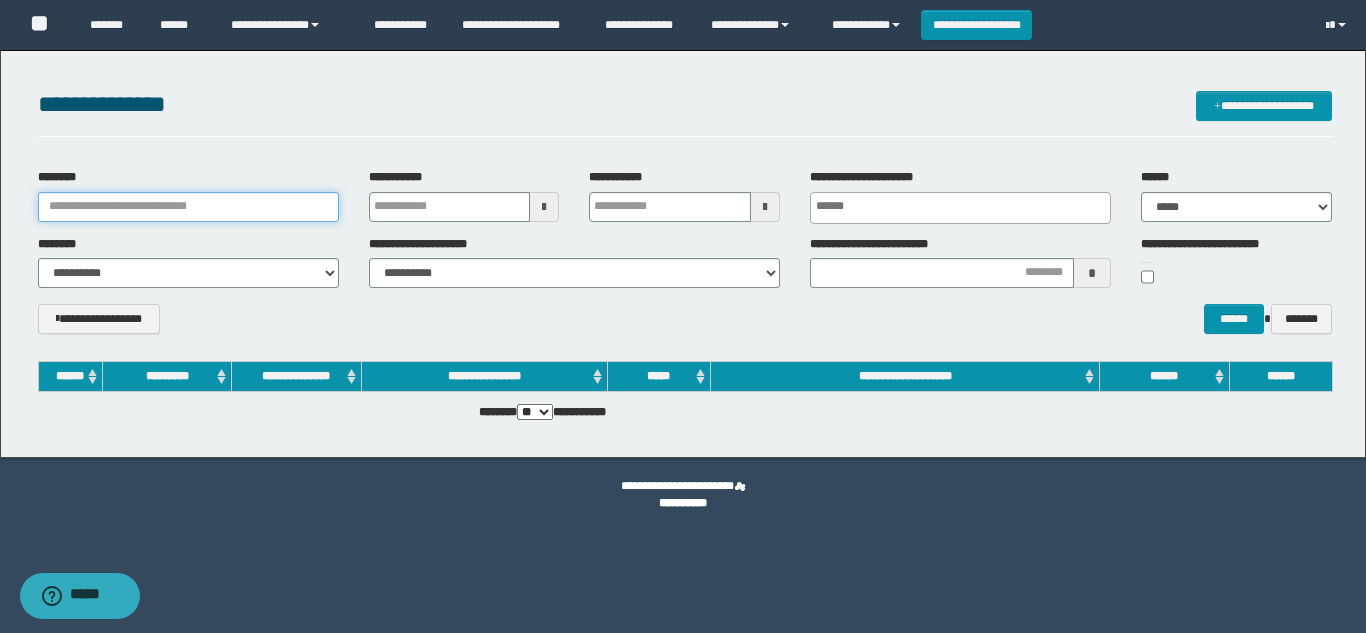 click on "********" at bounding box center (188, 207) 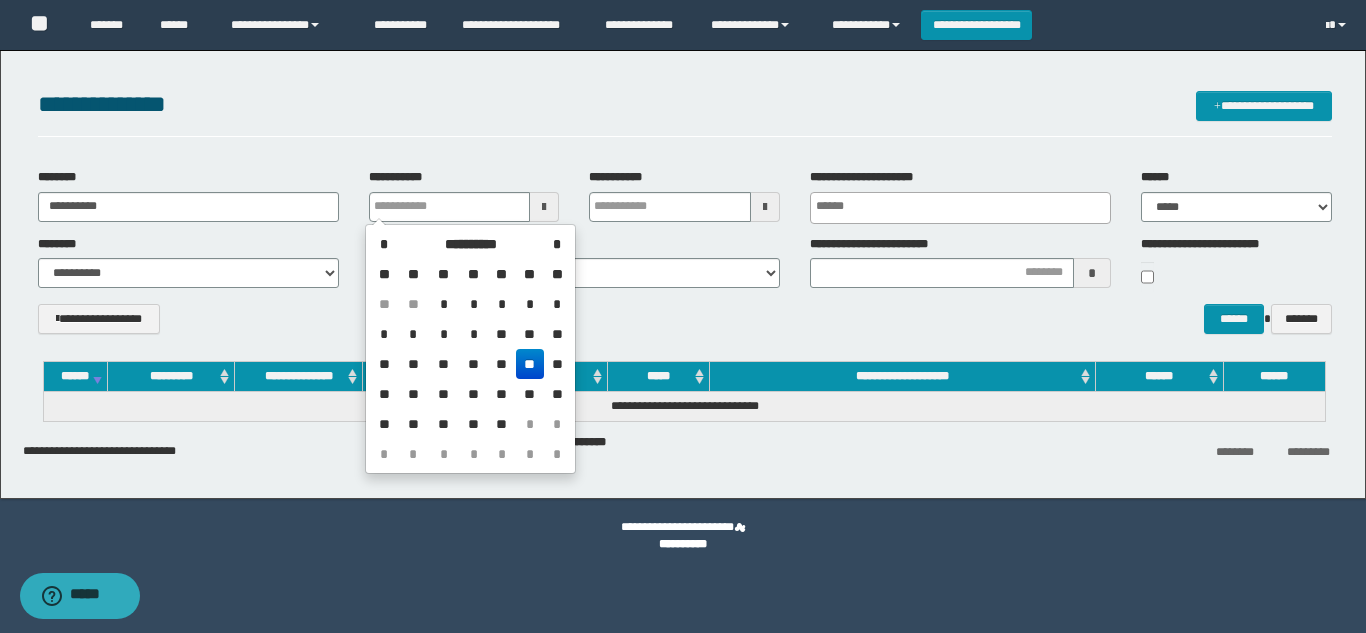 click on "**********" at bounding box center (685, 326) 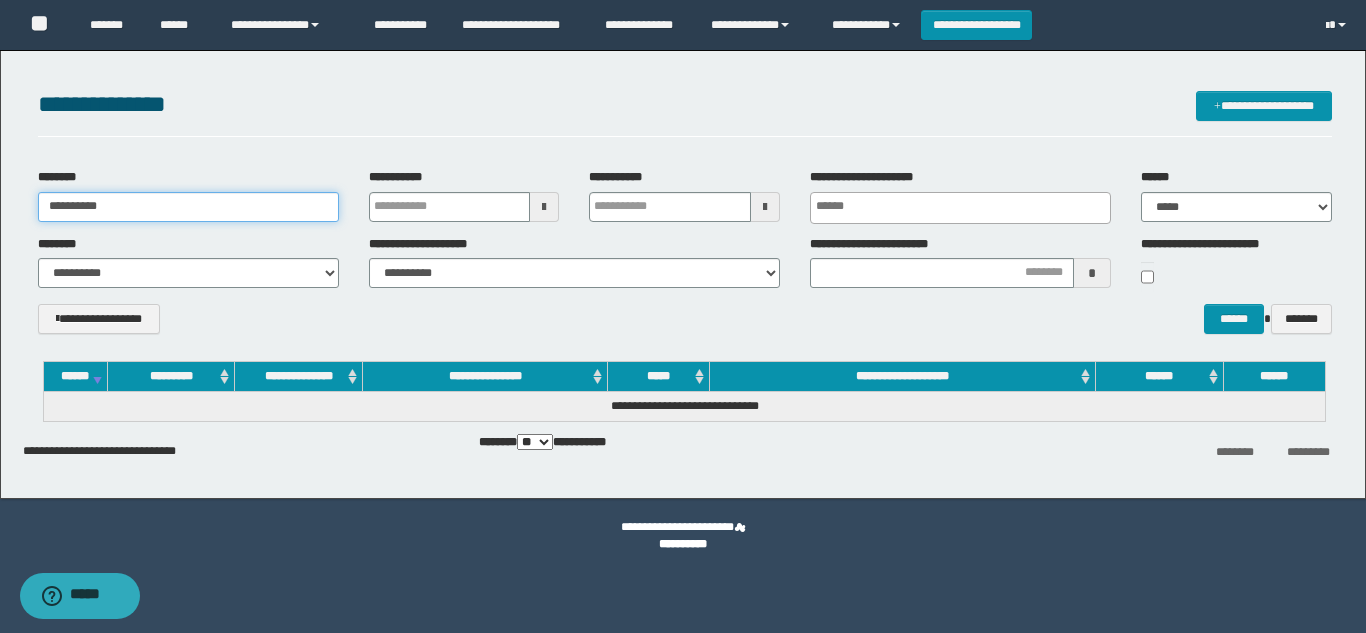 drag, startPoint x: 177, startPoint y: 218, endPoint x: 16, endPoint y: 196, distance: 162.49615 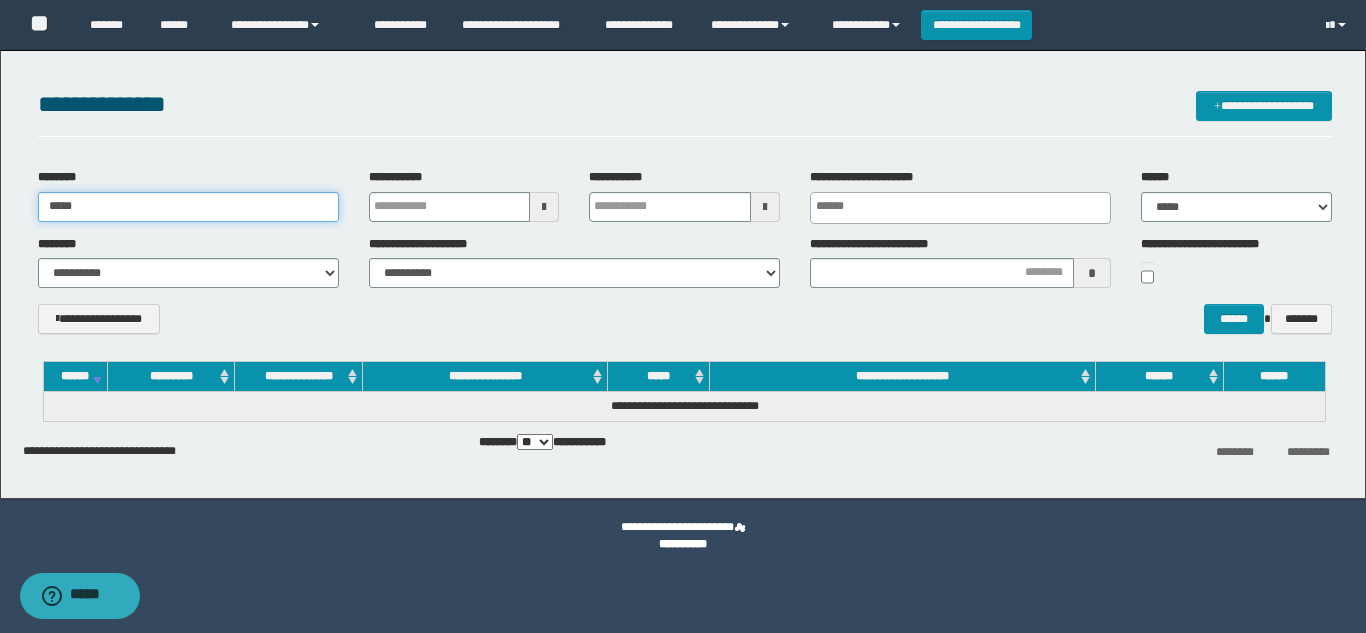 type on "*****" 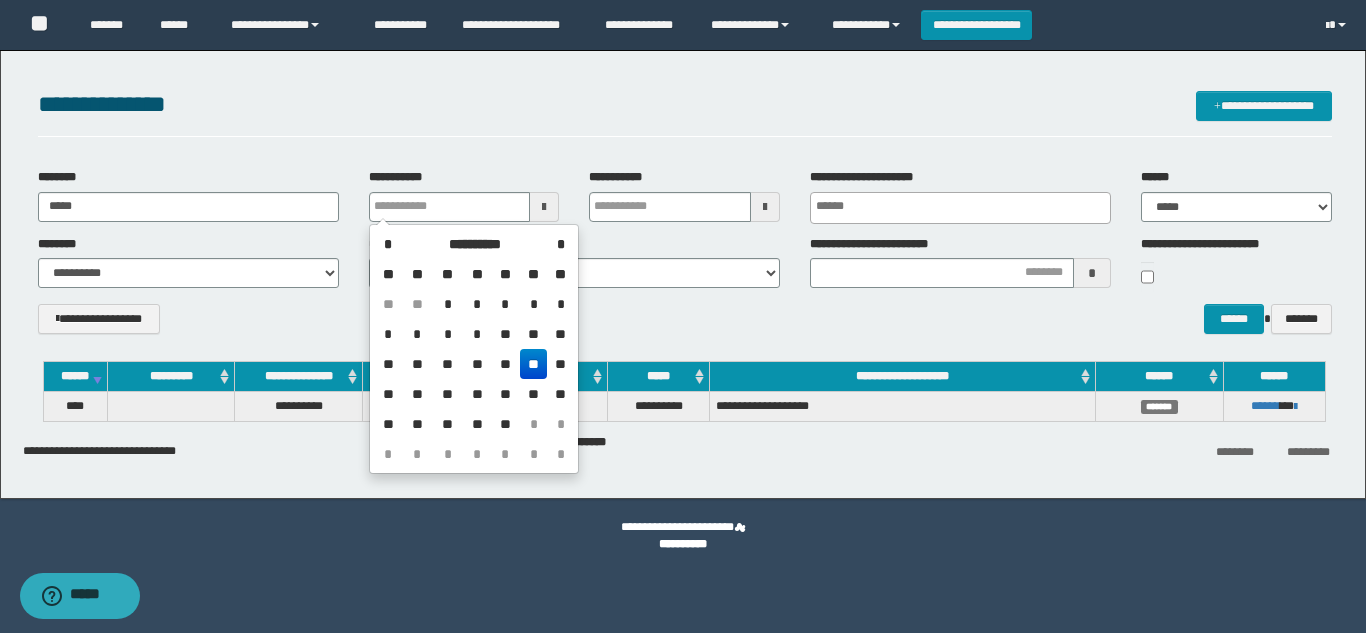 click on "**********" at bounding box center (243, 319) 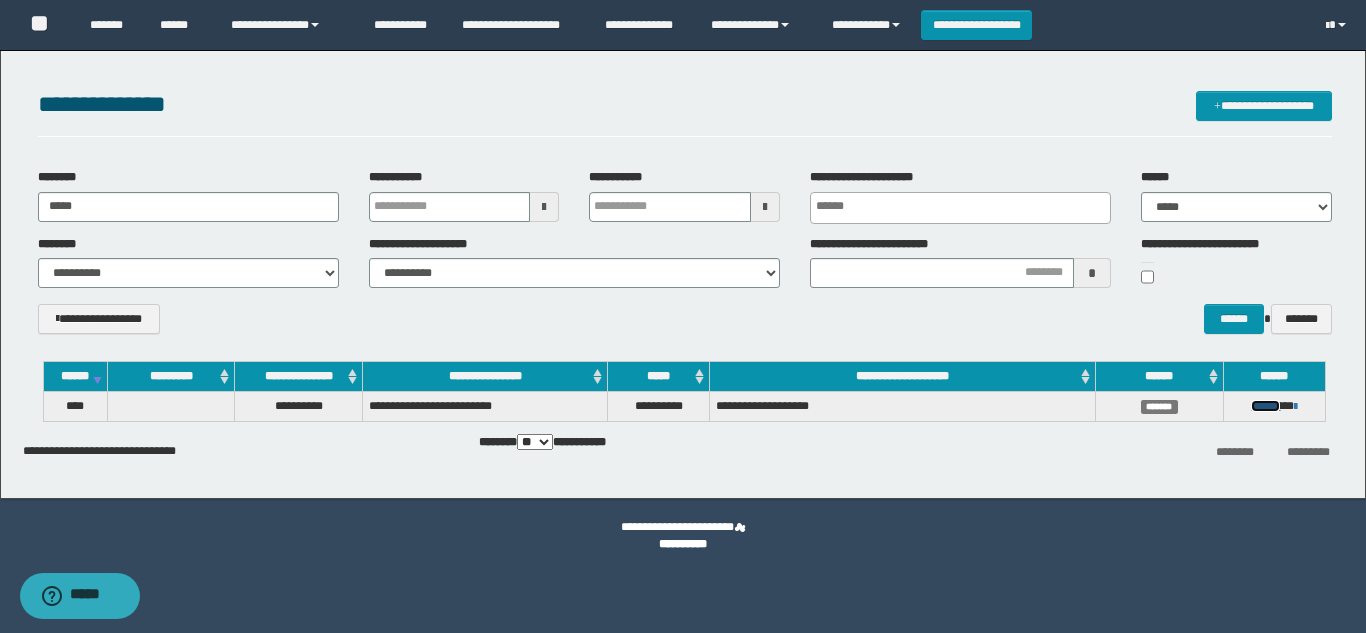 click on "******" at bounding box center (1265, 406) 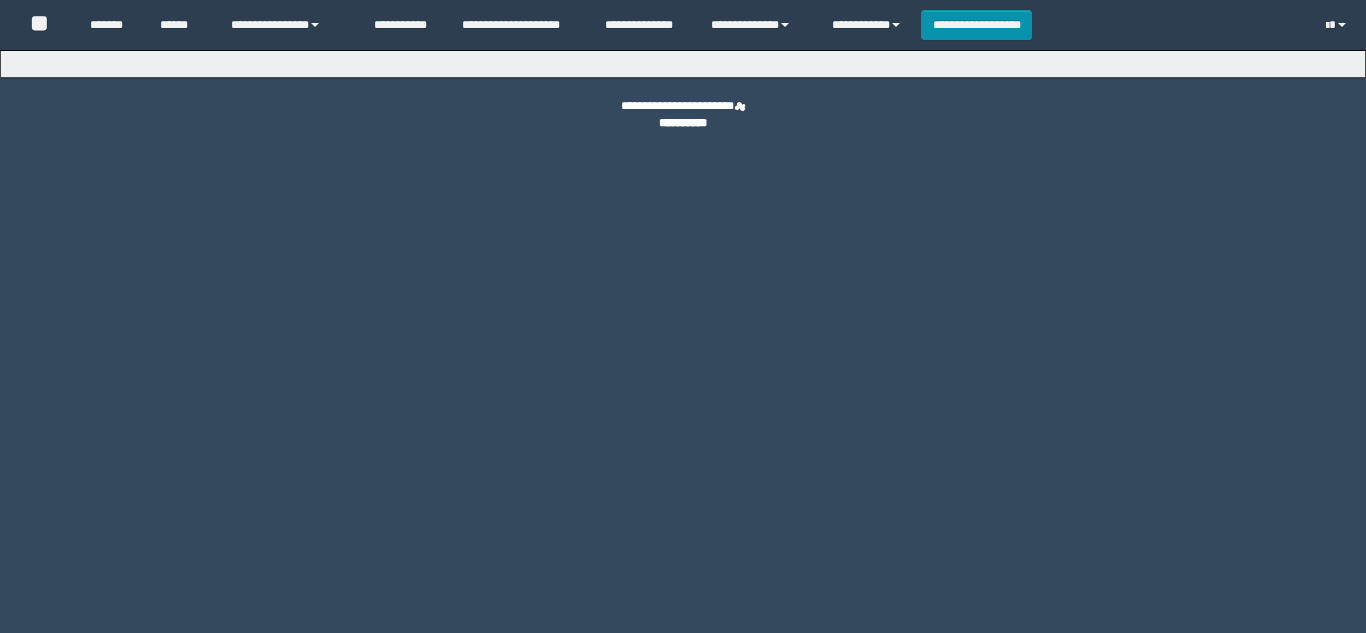 scroll, scrollTop: 0, scrollLeft: 0, axis: both 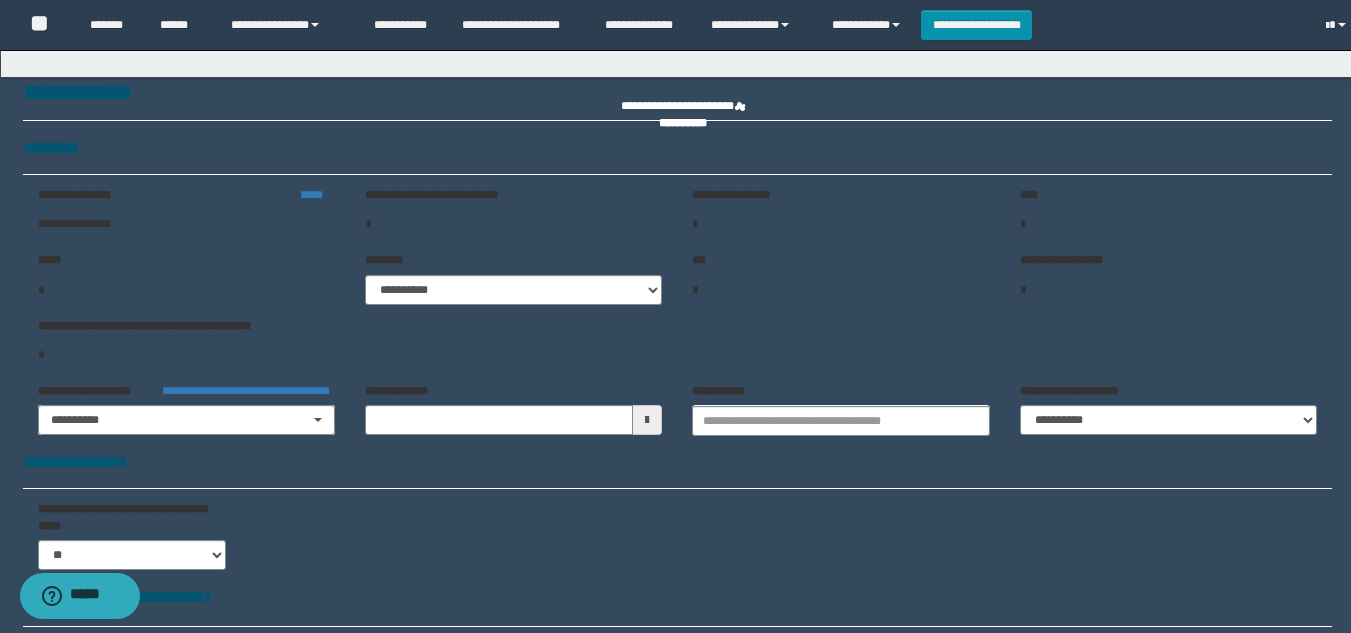 type on "**********" 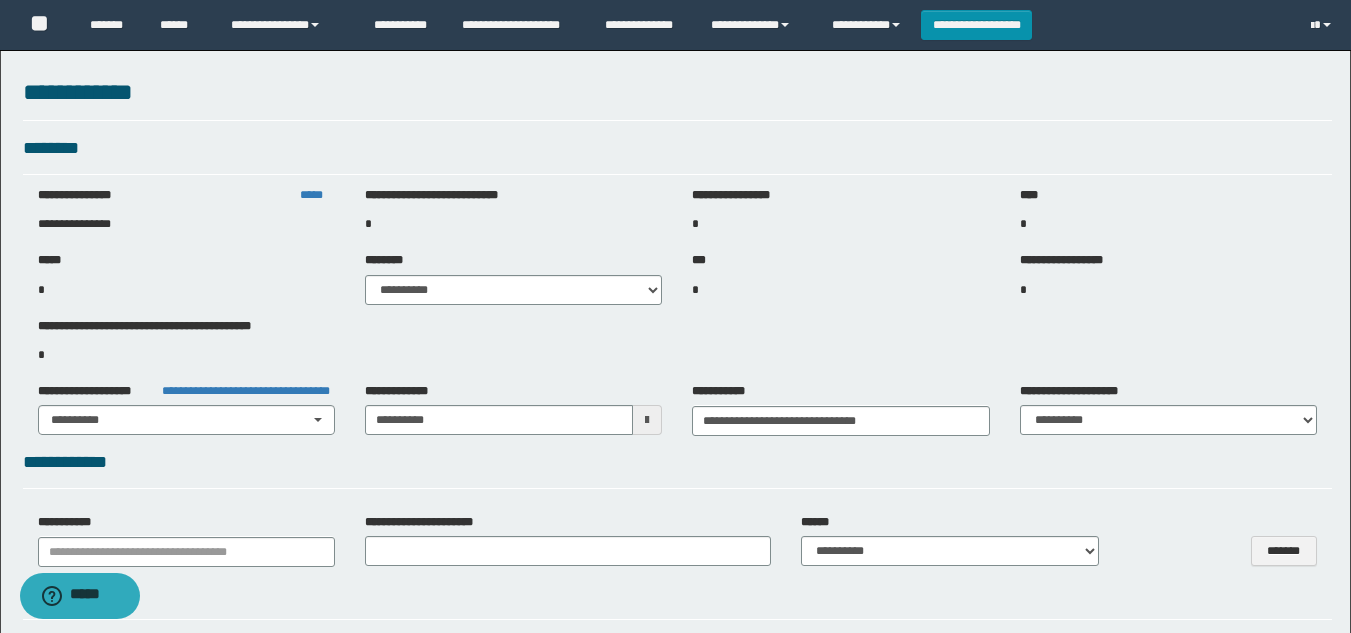 select on "***" 